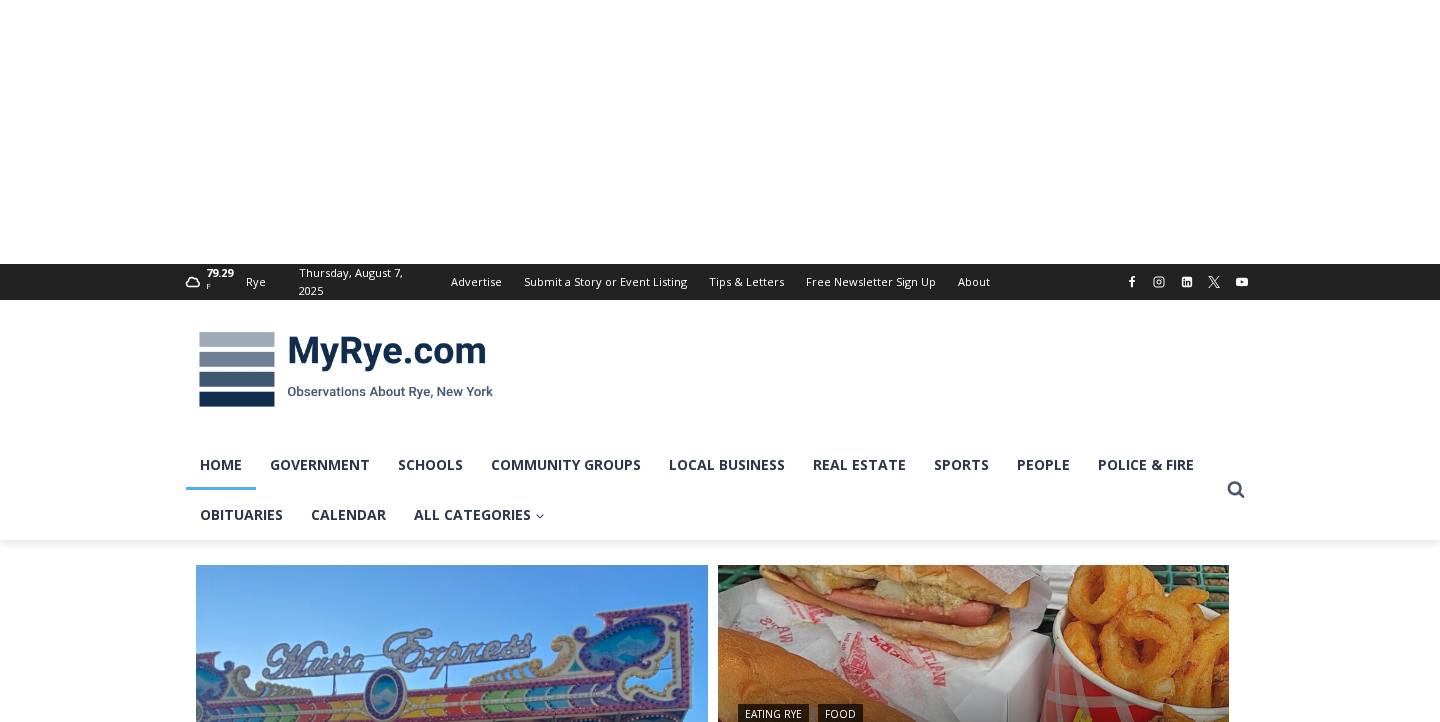 scroll, scrollTop: 0, scrollLeft: 0, axis: both 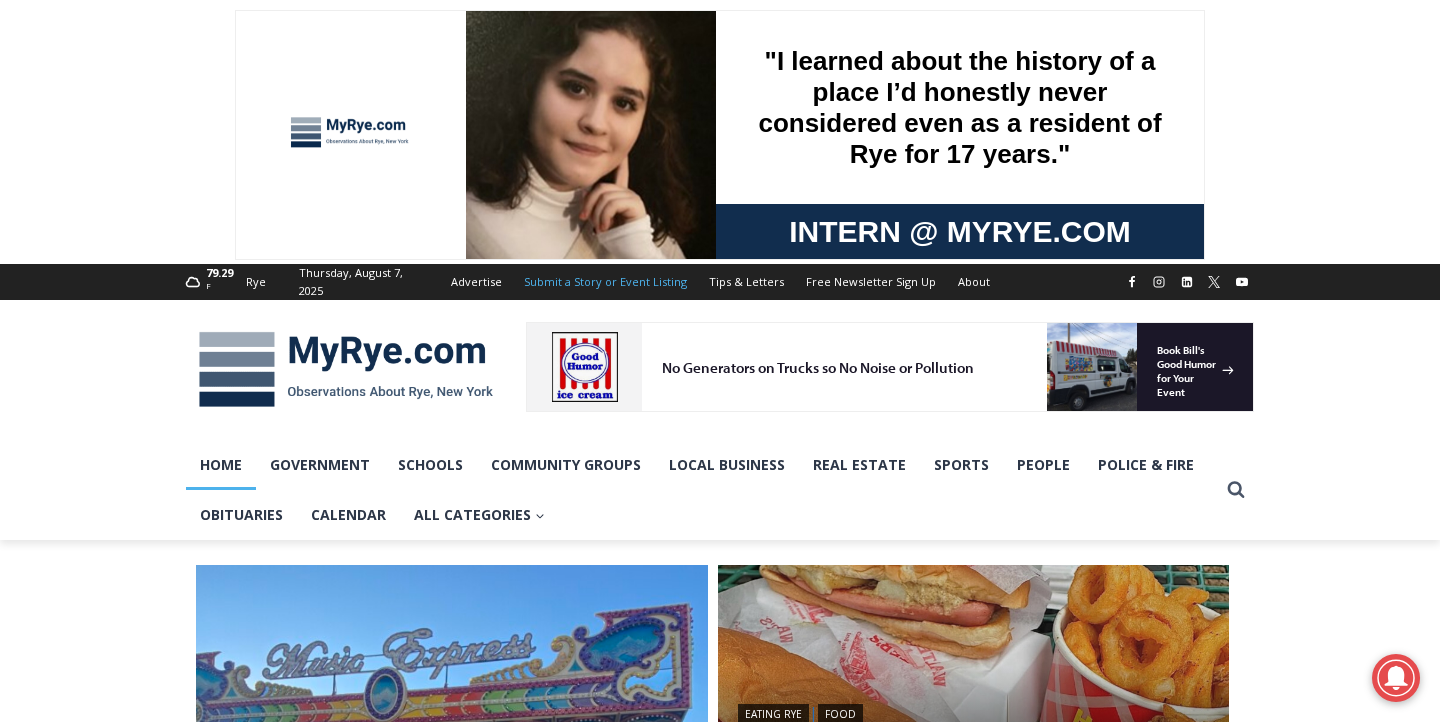 click on "Submit a Story or Event Listing" at bounding box center (605, 282) 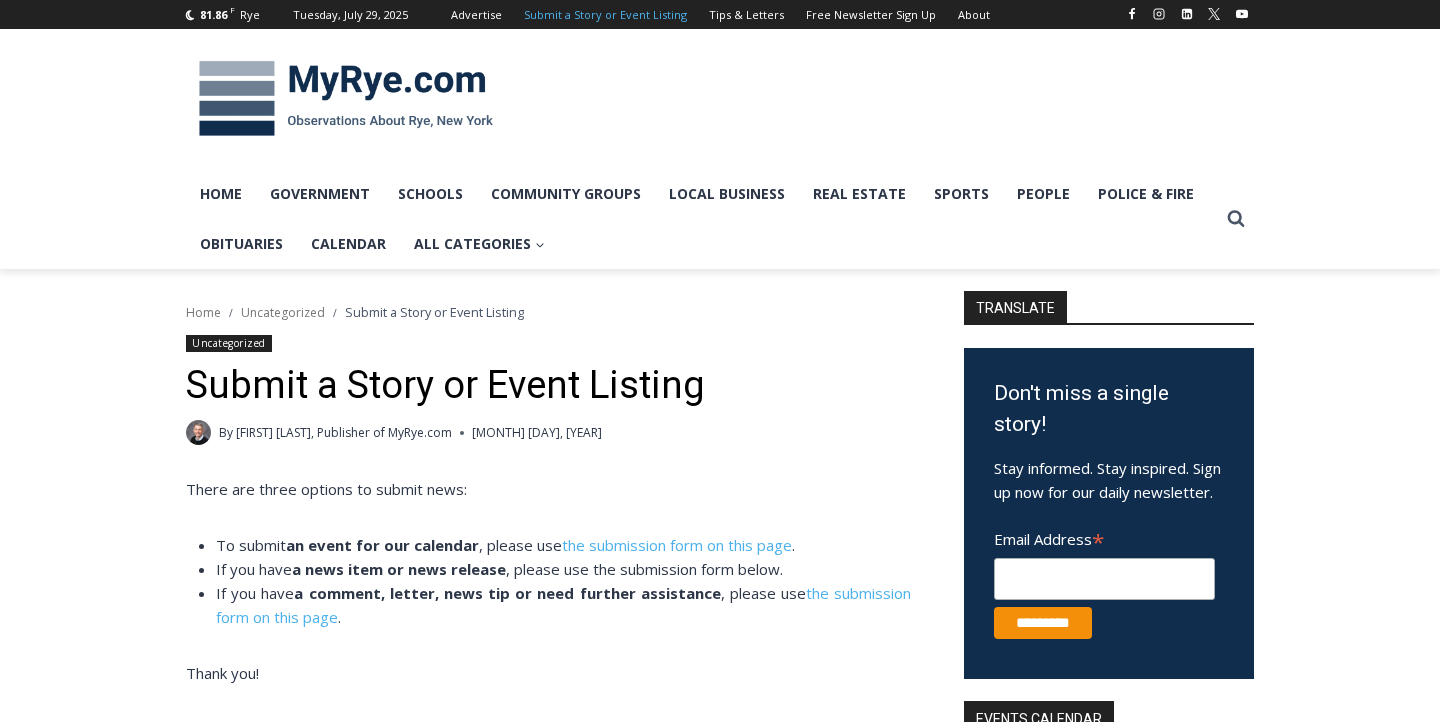 scroll, scrollTop: 0, scrollLeft: 0, axis: both 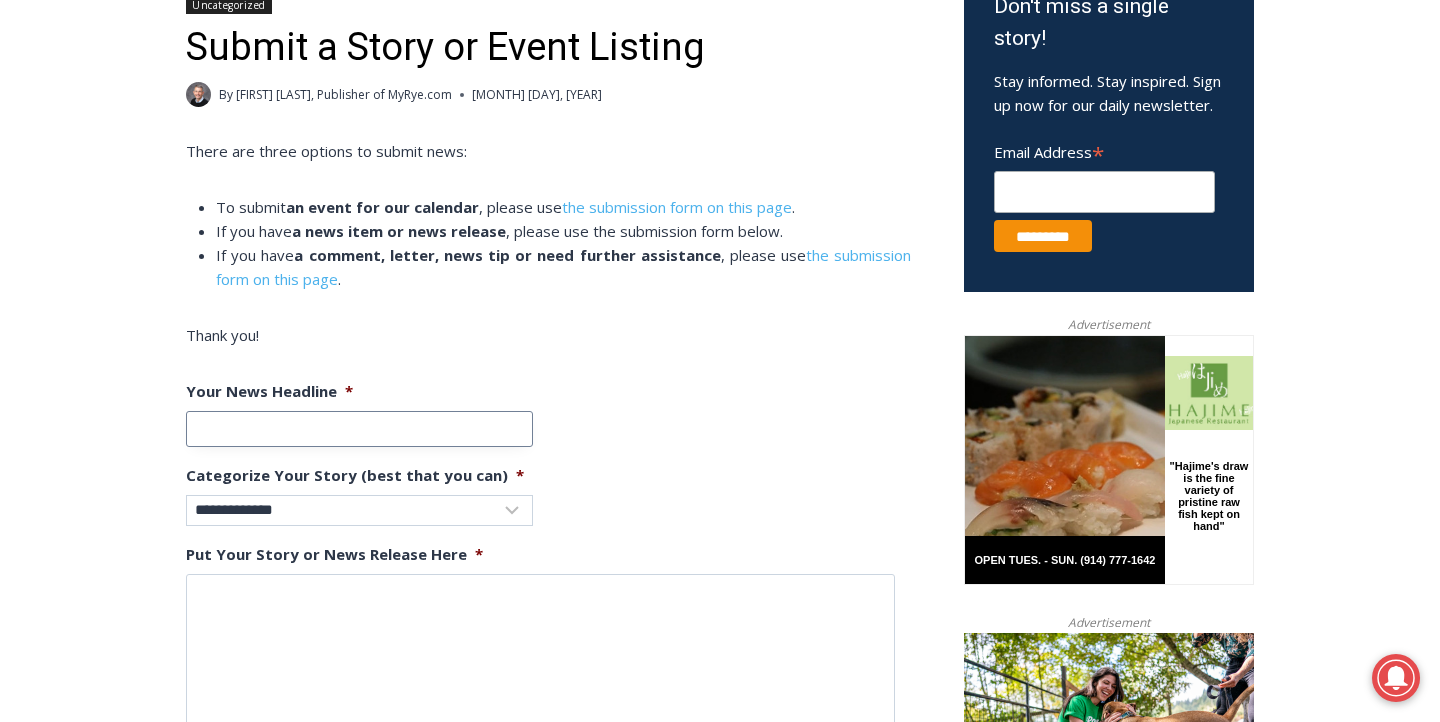 click on "Your News Headline *" at bounding box center [359, 429] 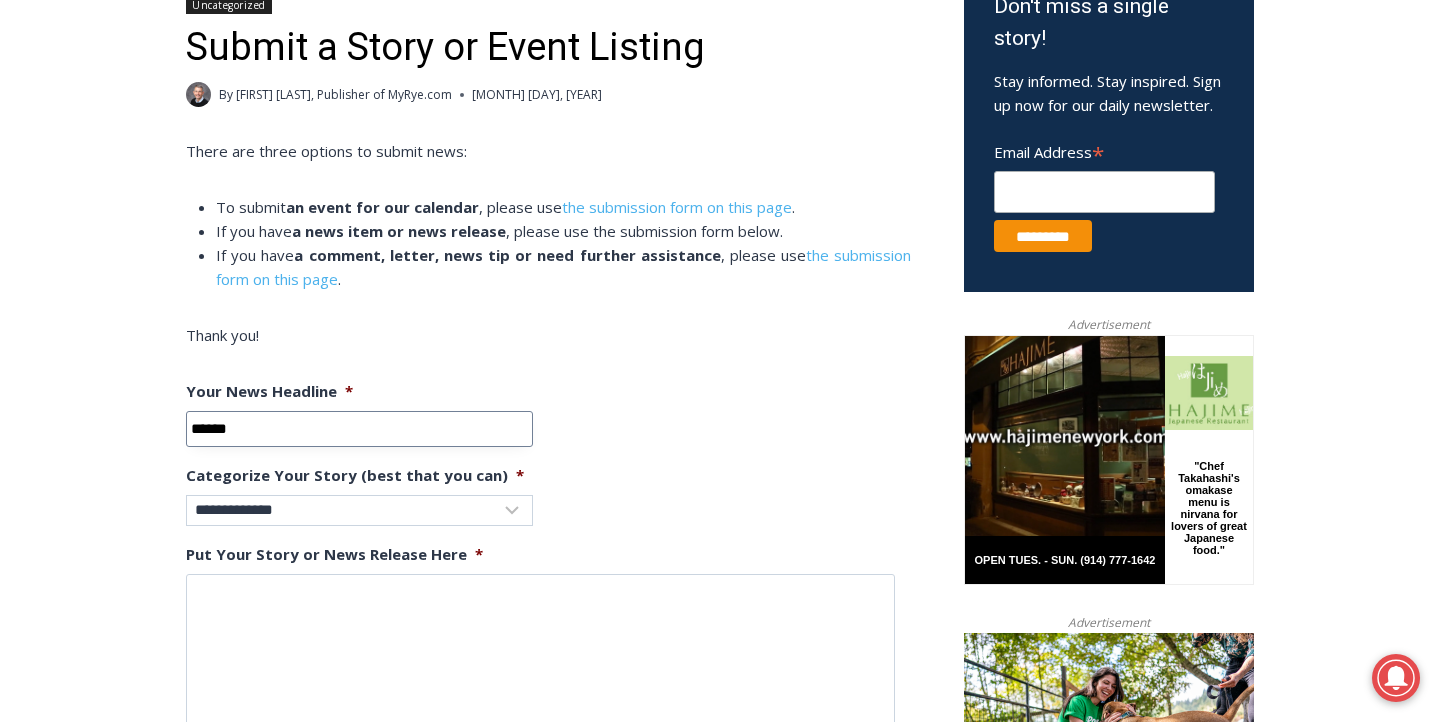 type on "******" 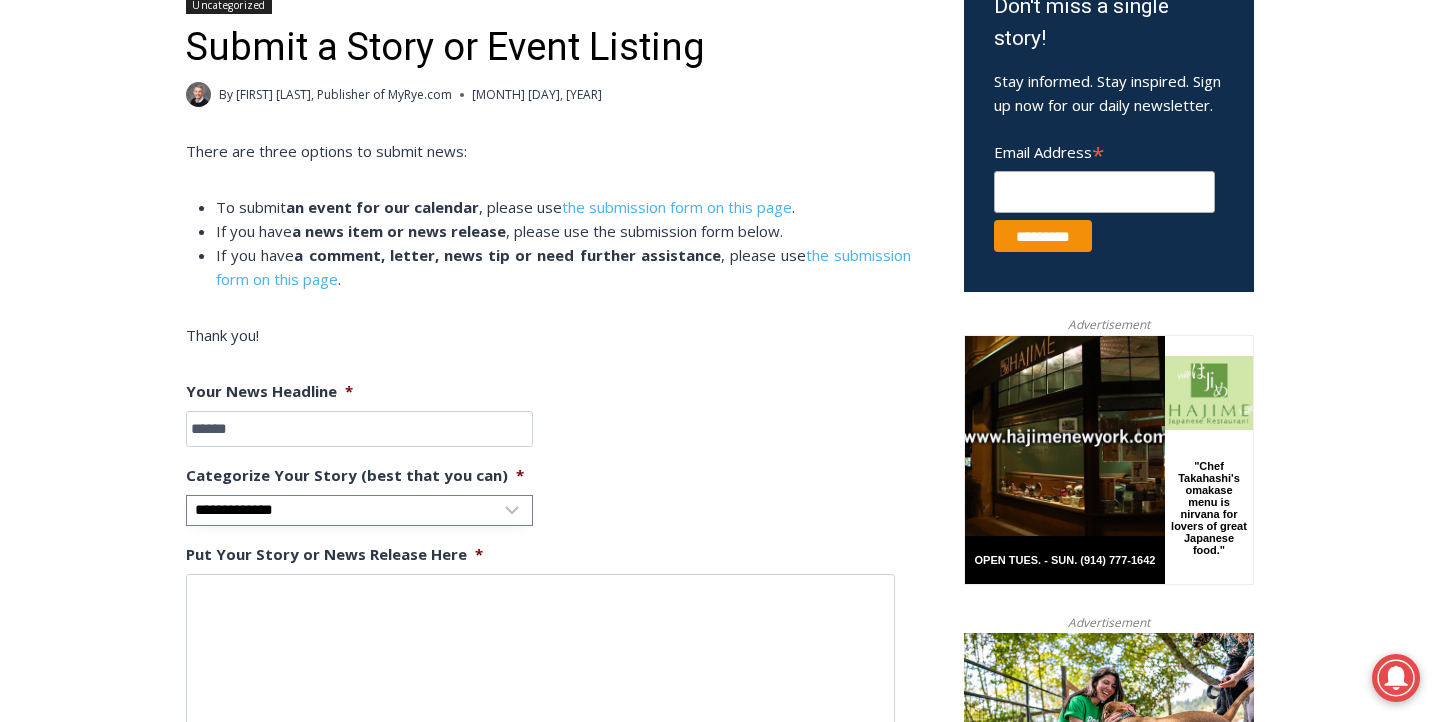 click on "**********" at bounding box center [359, 510] 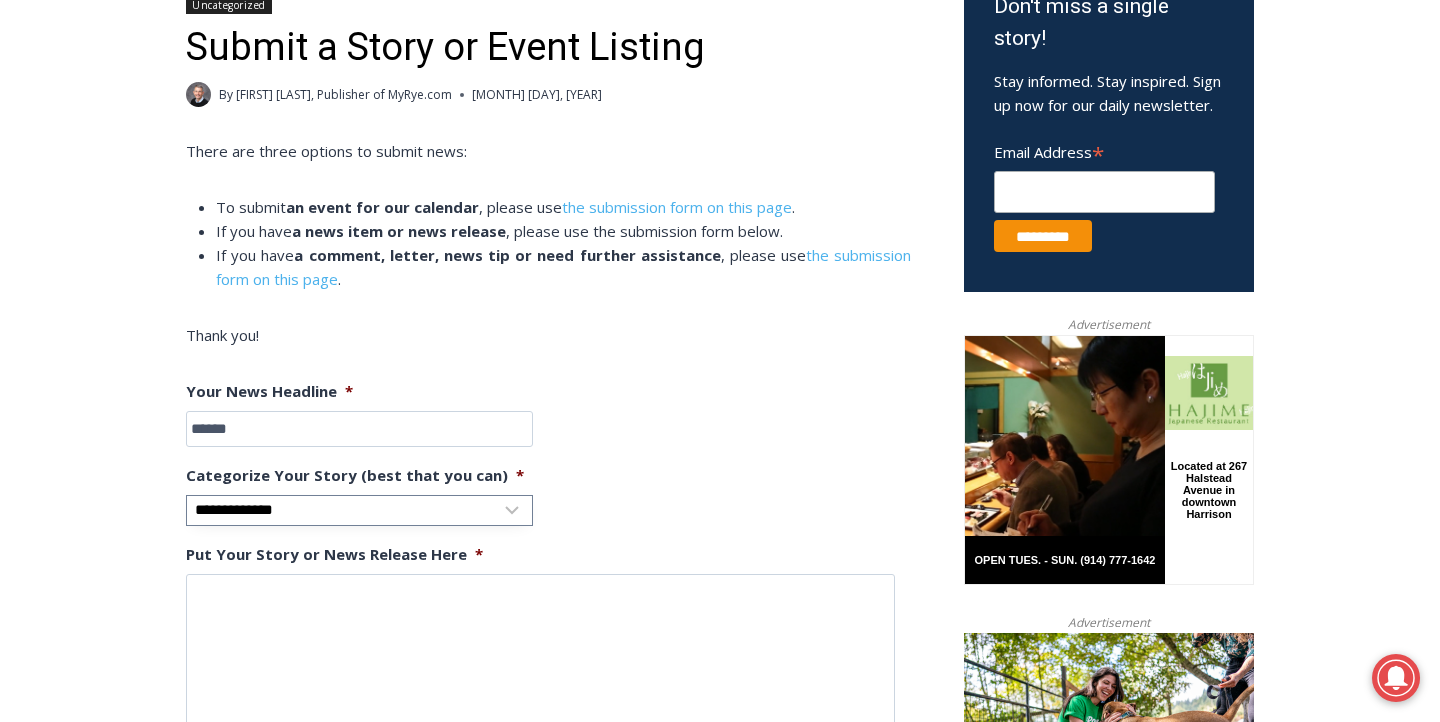select on "****" 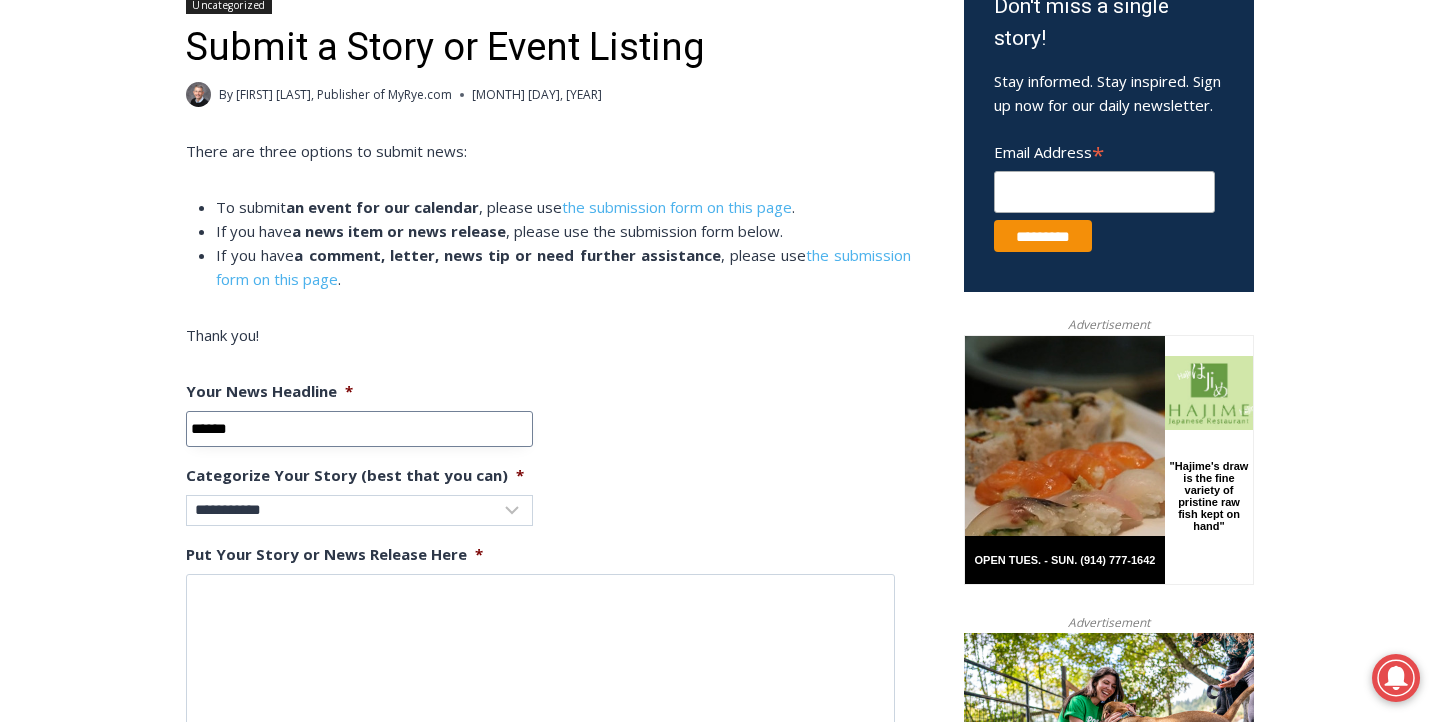 click on "******" at bounding box center (359, 429) 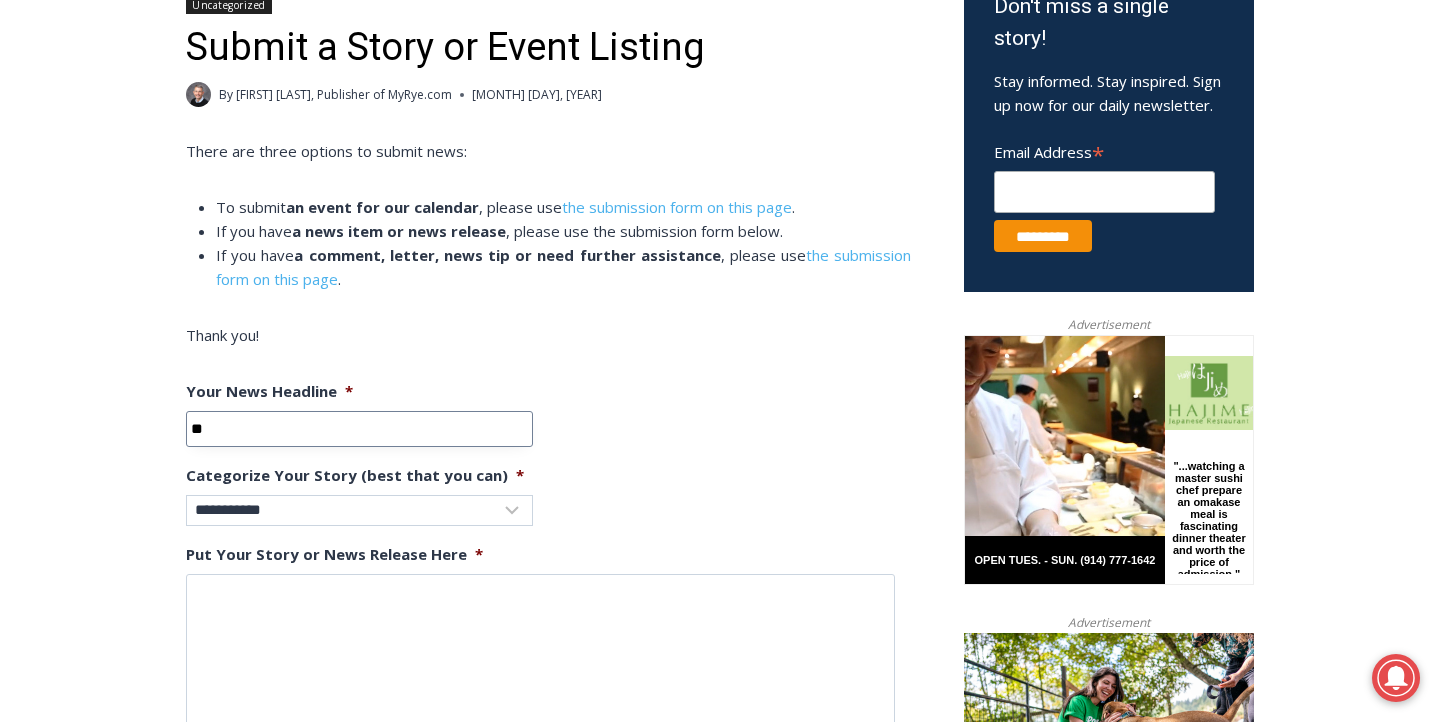 type on "*" 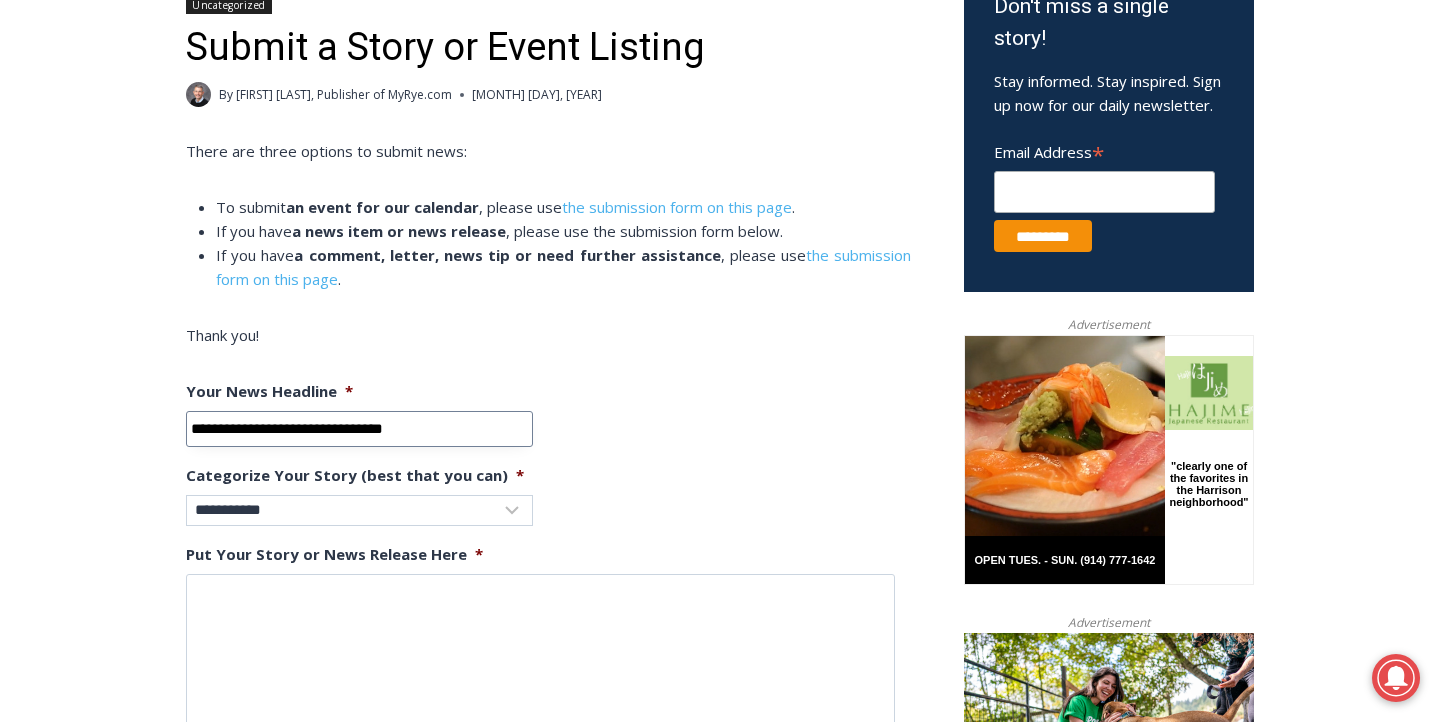 type on "**********" 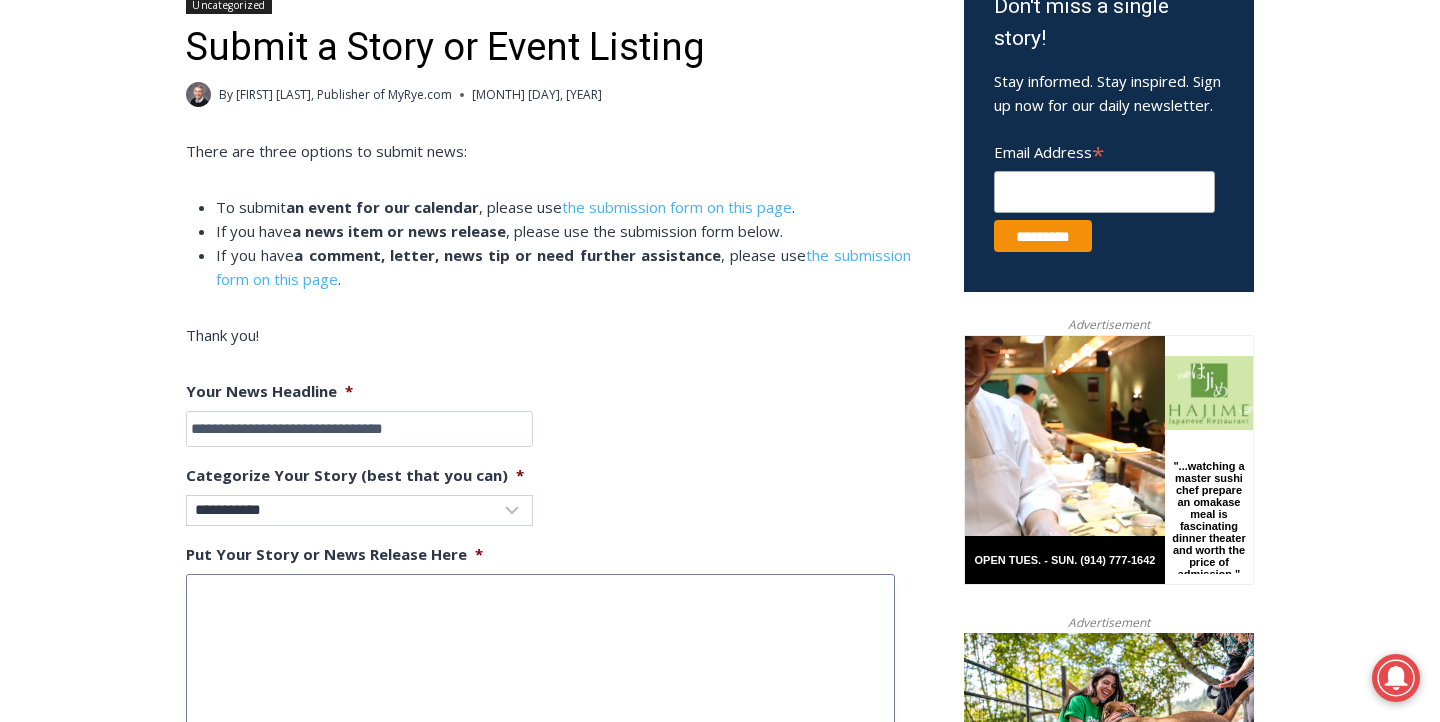 click on "Put Your Story or News Release Here *" at bounding box center [540, 654] 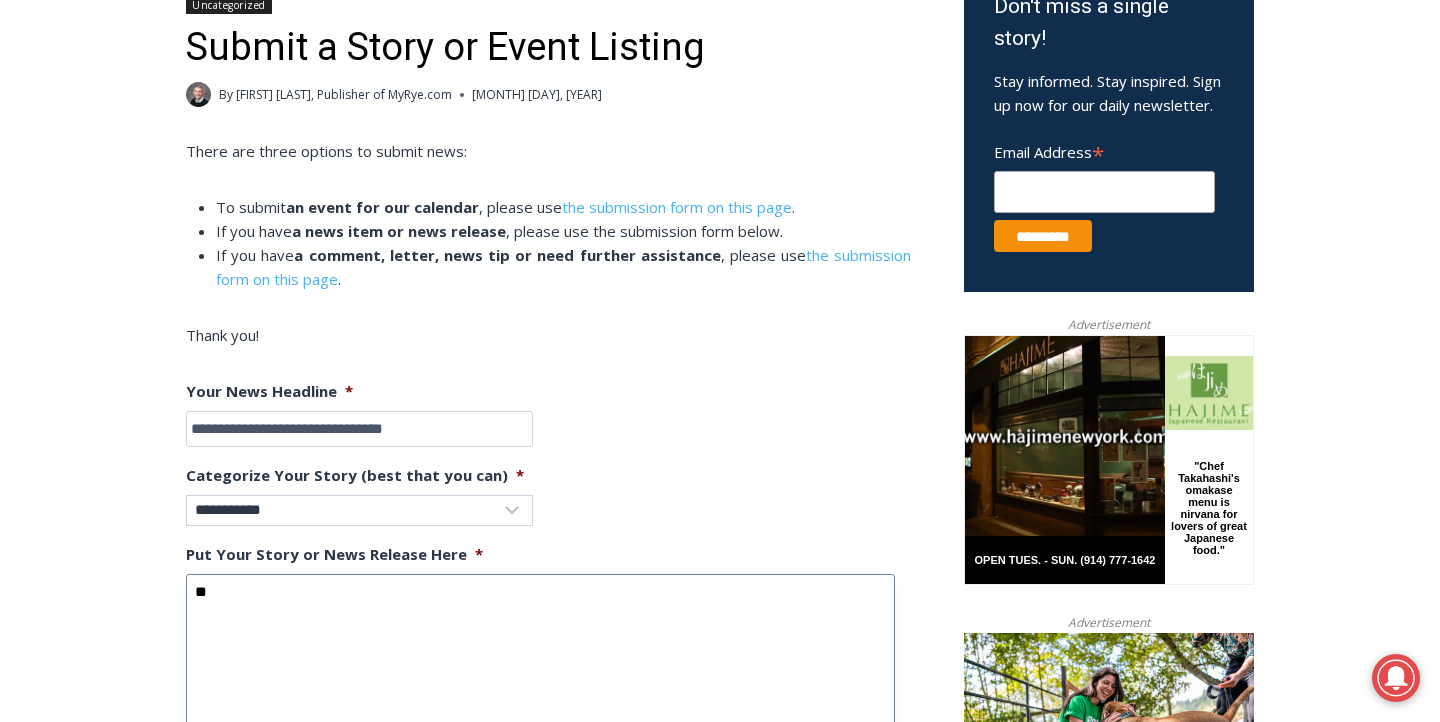 type on "*" 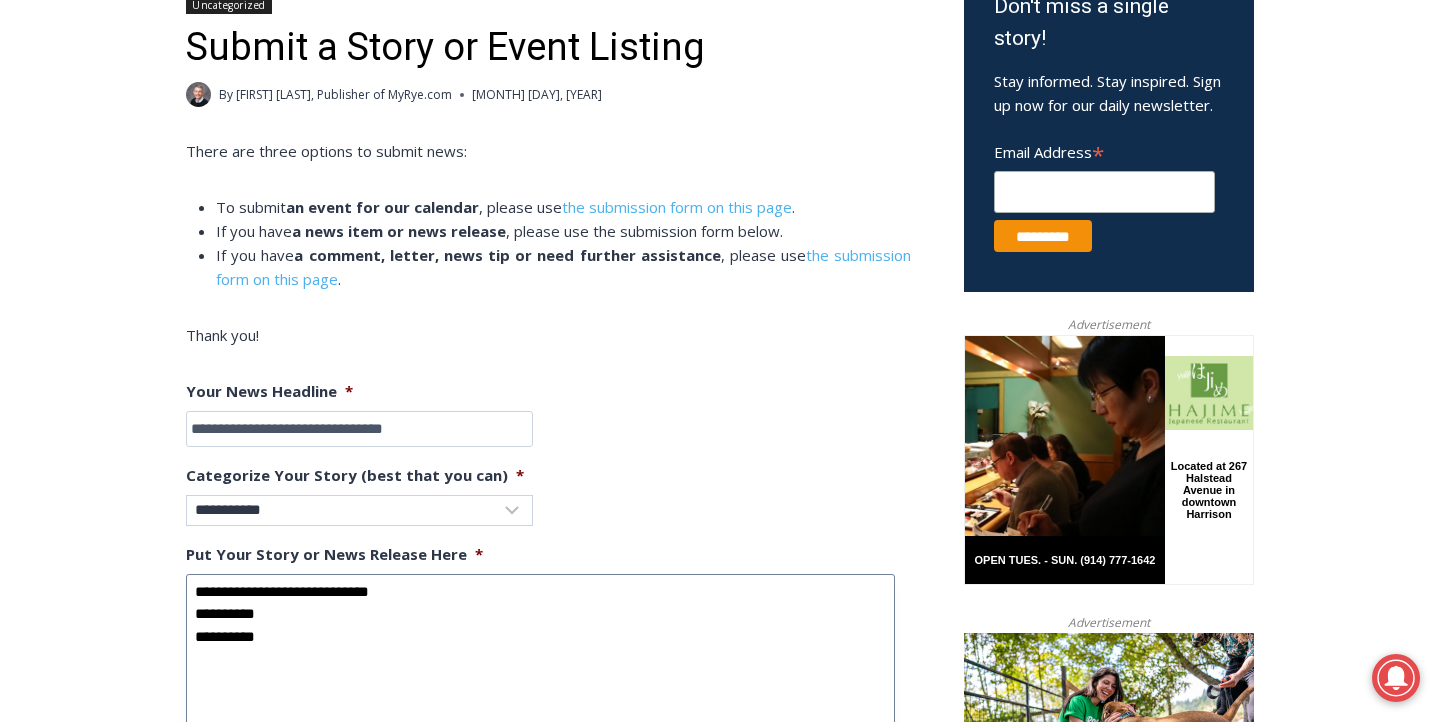 click on "**********" at bounding box center [540, 654] 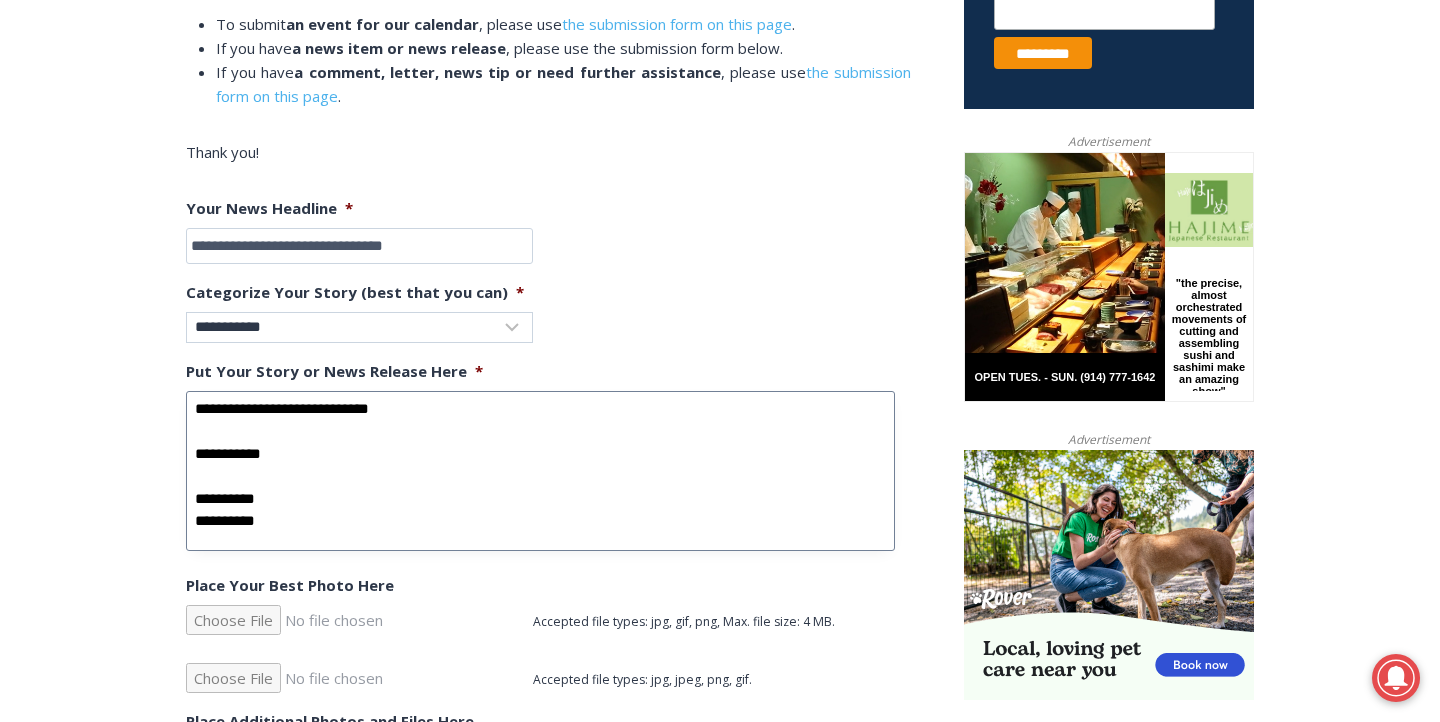 scroll, scrollTop: 884, scrollLeft: 0, axis: vertical 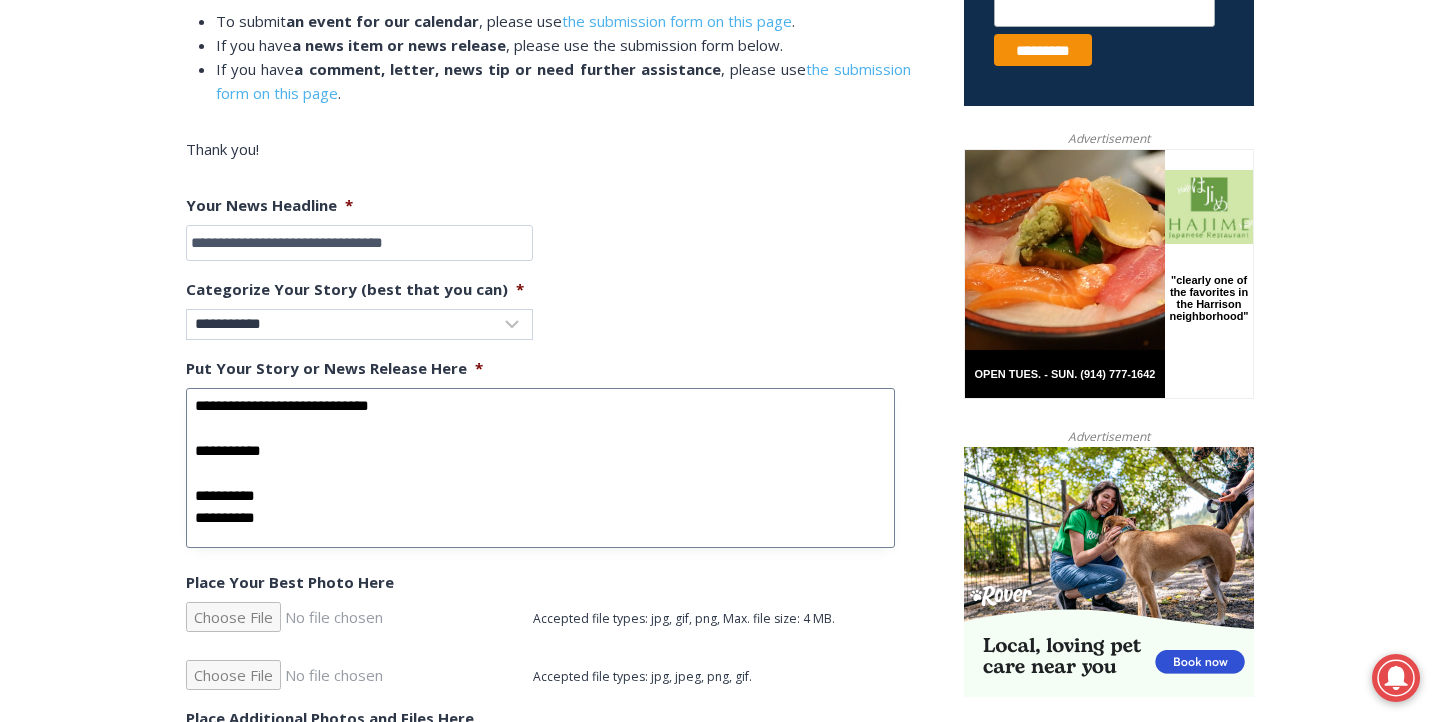 click on "**********" at bounding box center (540, 468) 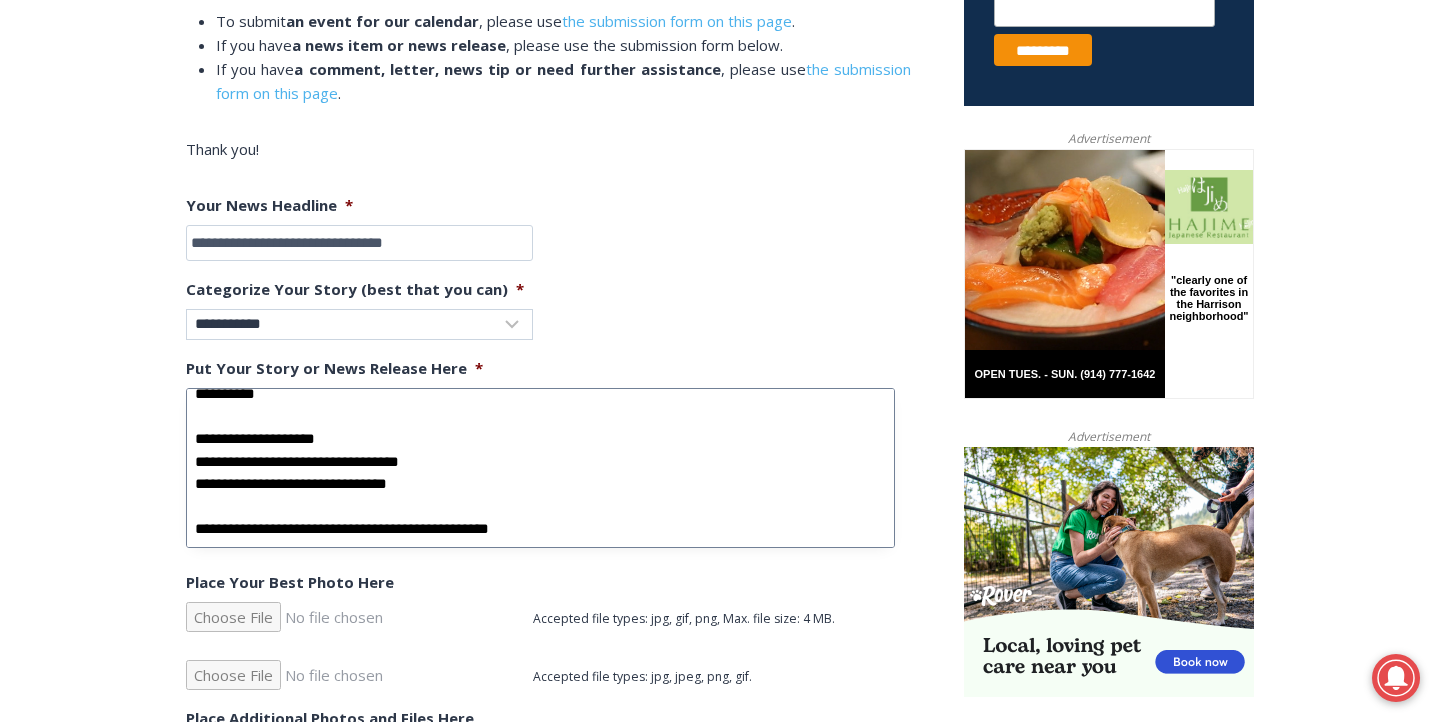scroll, scrollTop: 162, scrollLeft: 0, axis: vertical 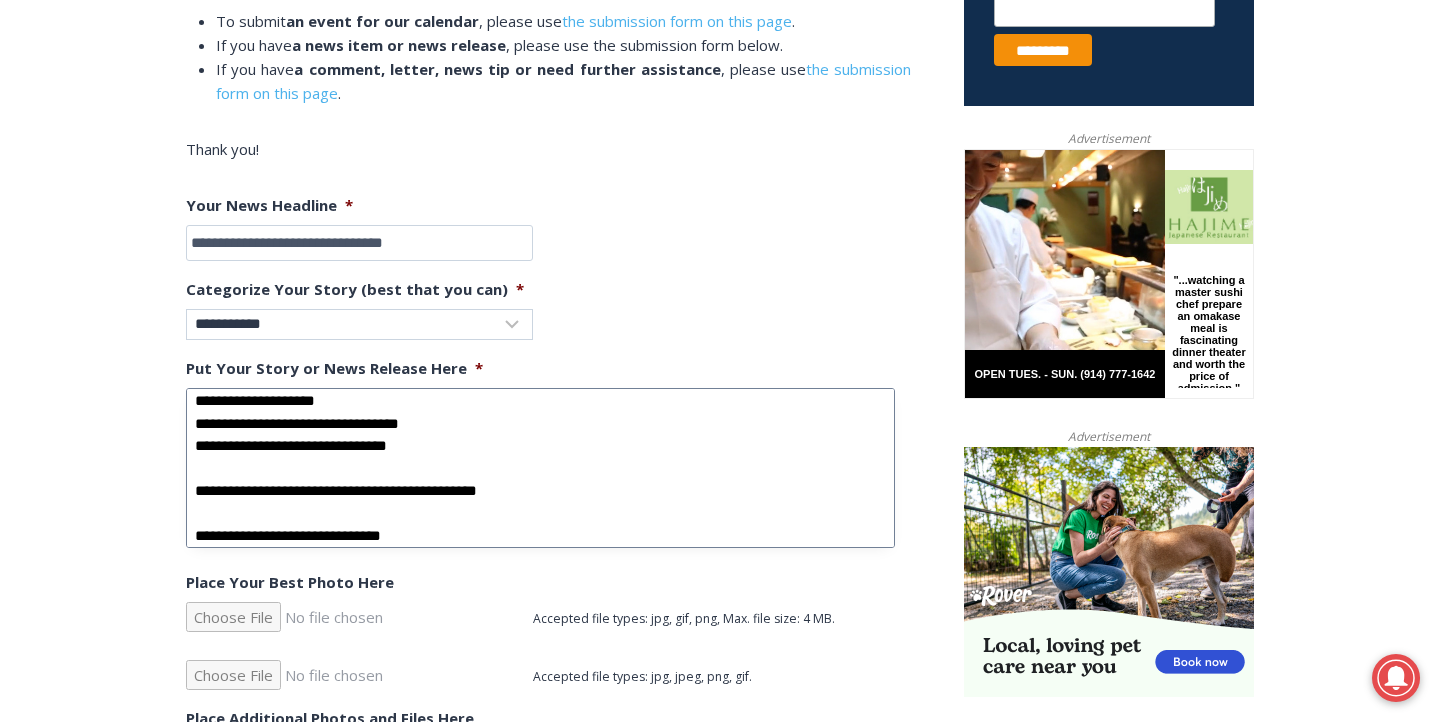 type on "**********" 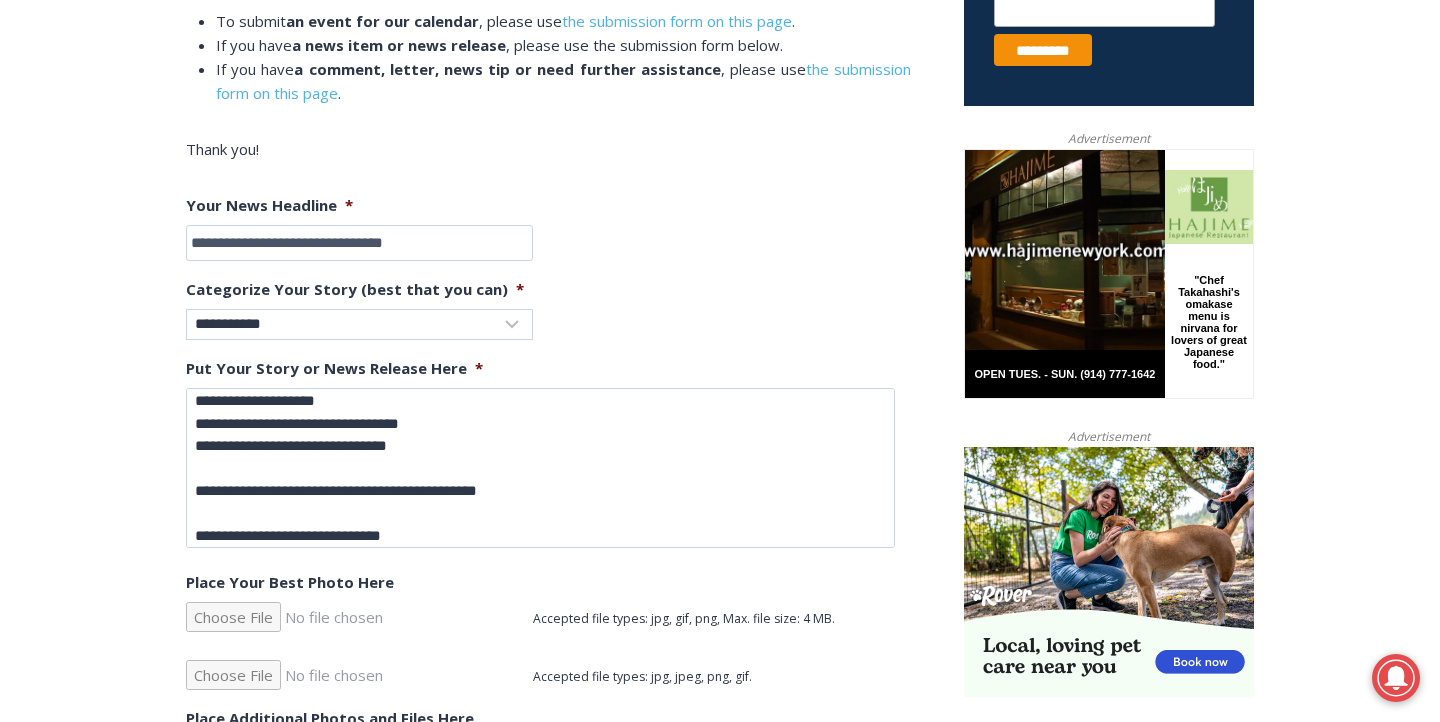 click on "Place Your Best Photo Here" at bounding box center (359, 617) 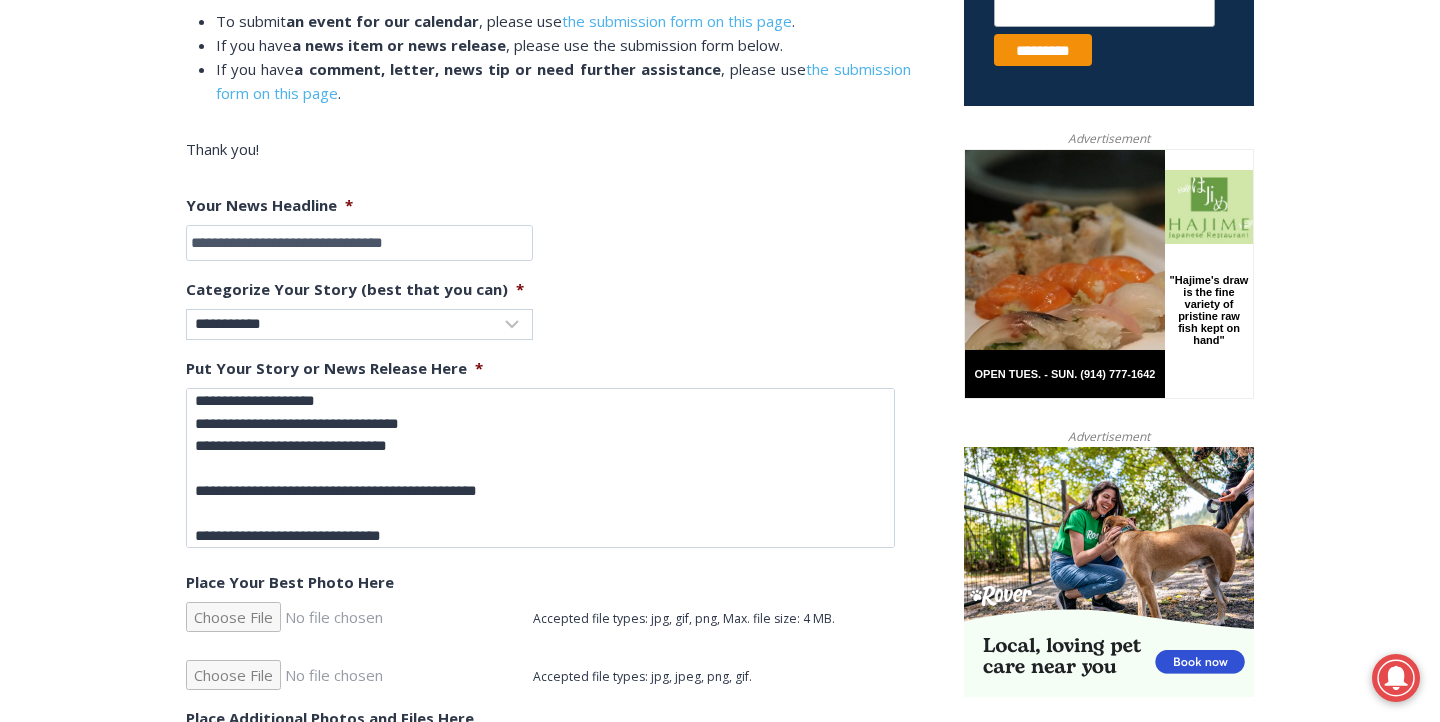 type on "**********" 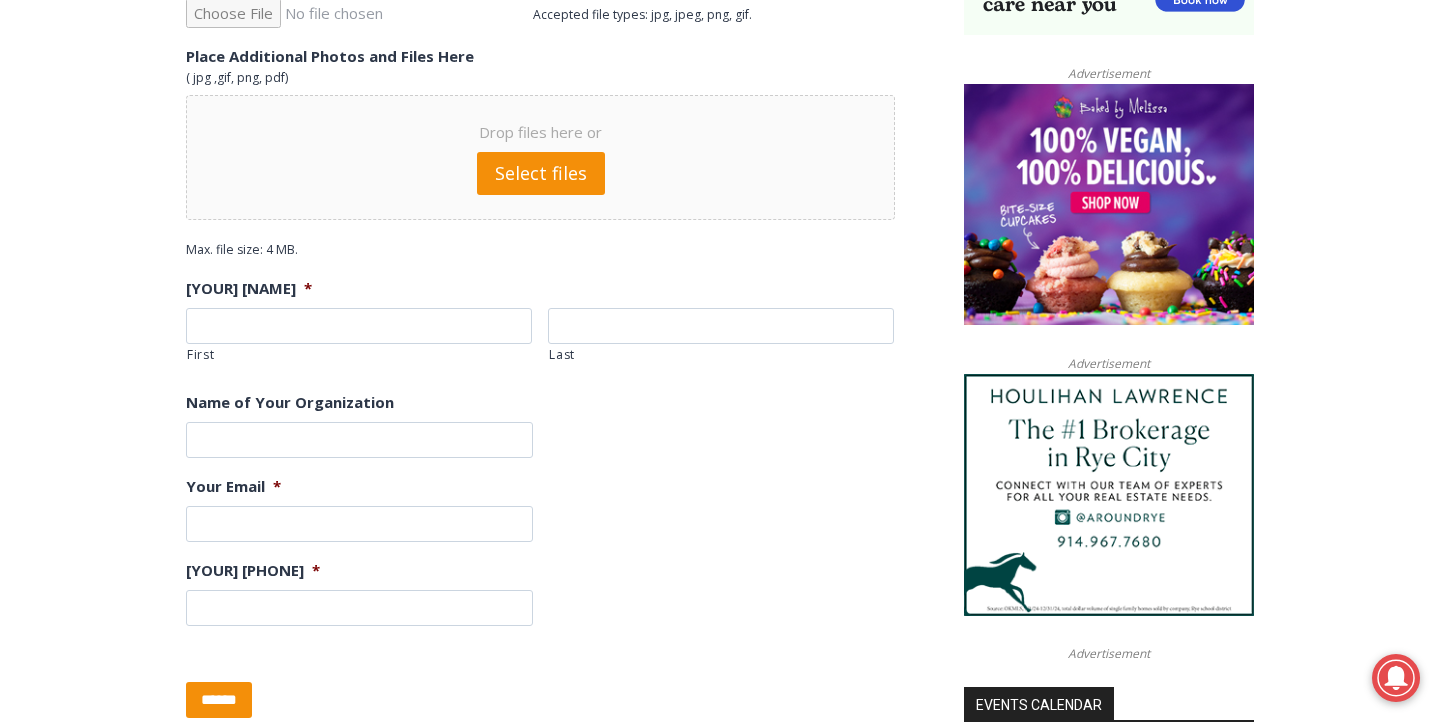 scroll, scrollTop: 1550, scrollLeft: 0, axis: vertical 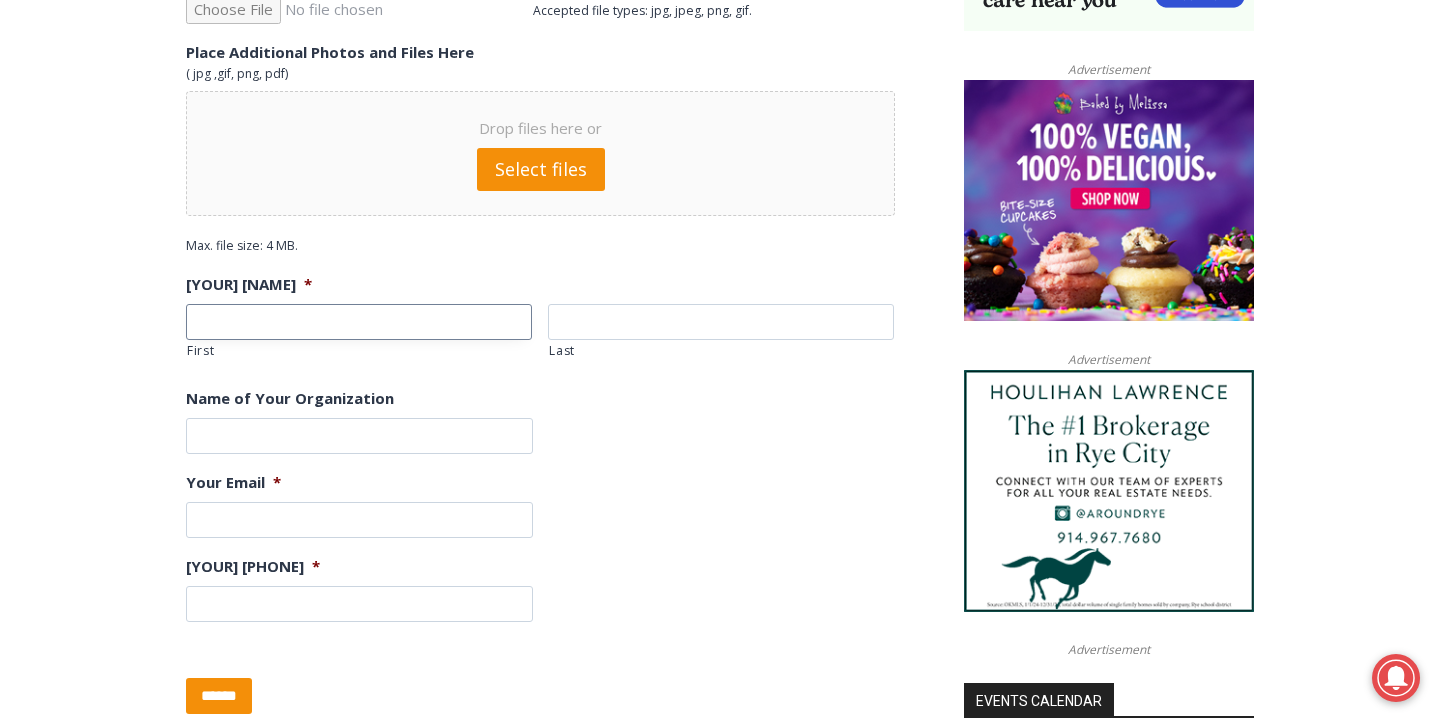 click on "First" at bounding box center (359, 322) 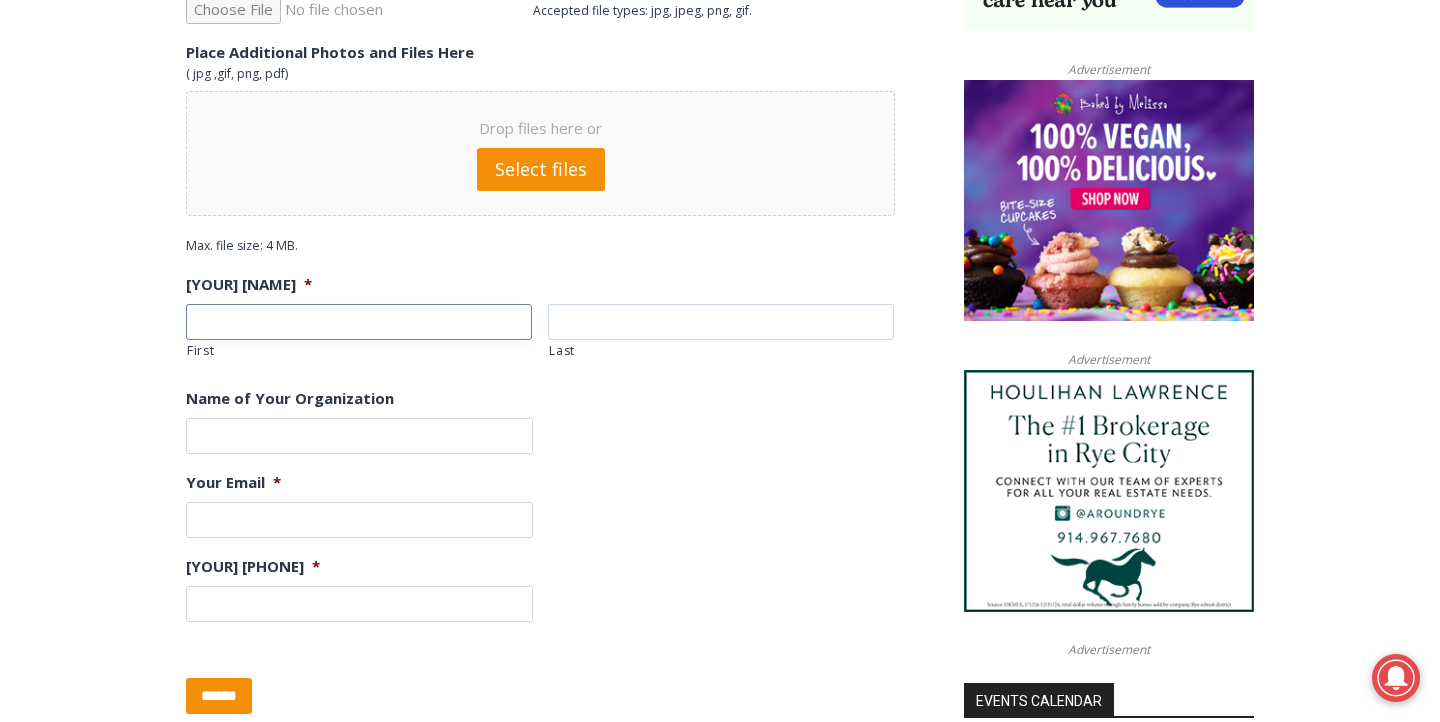 type on "**********" 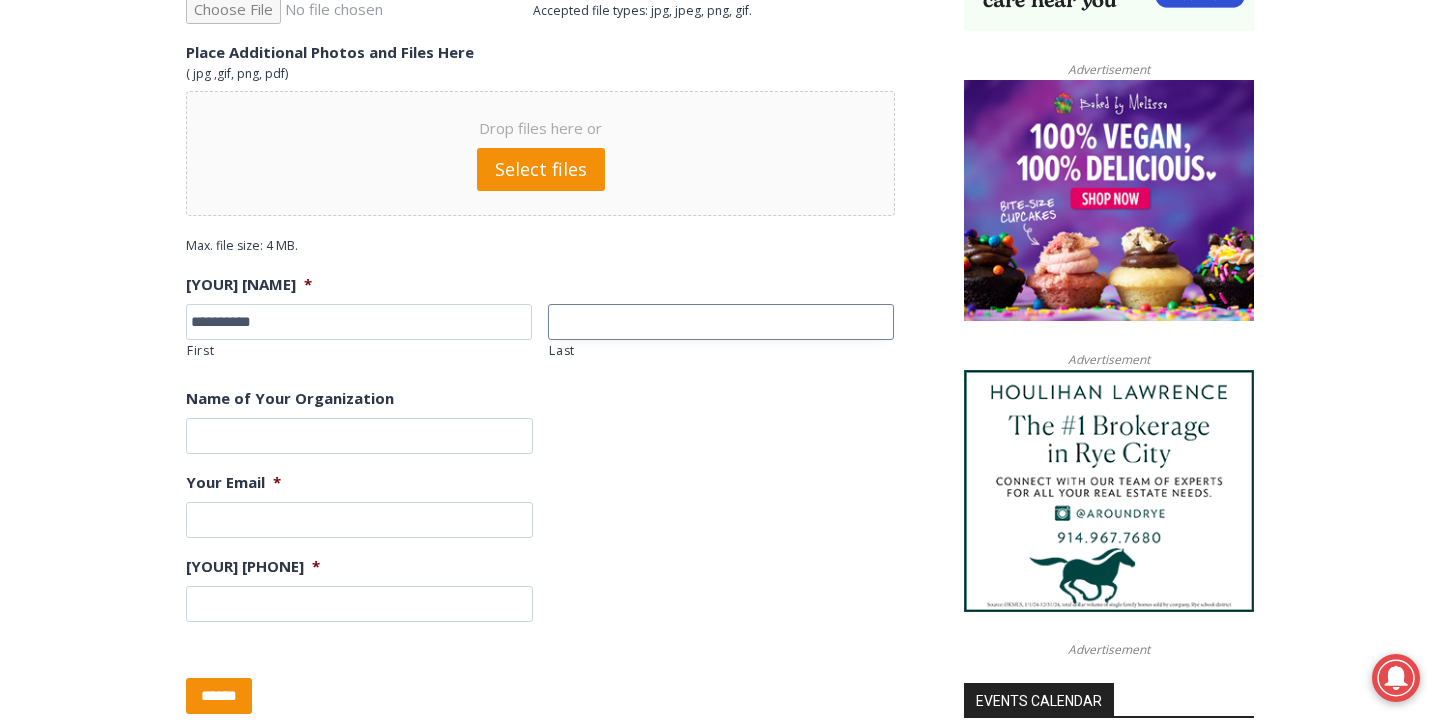 type on "*******" 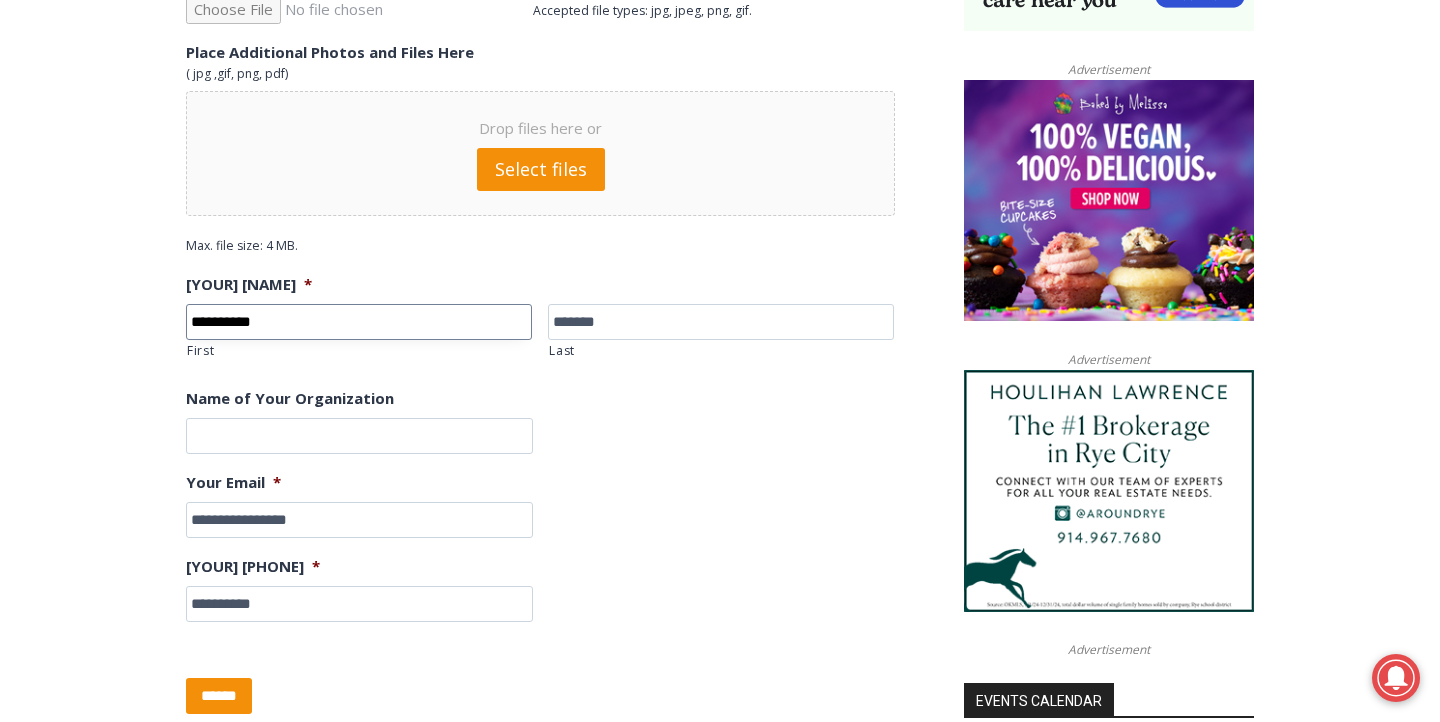 type on "**********" 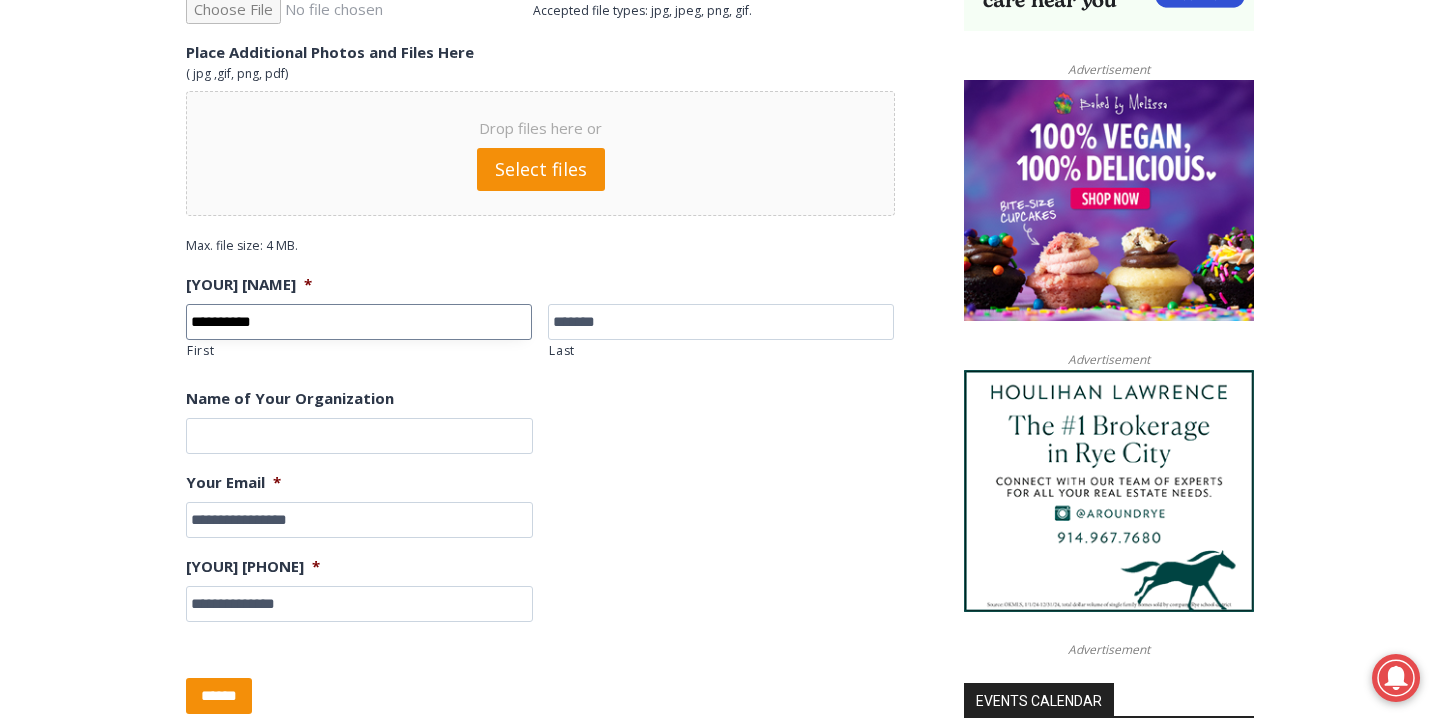 click on "**********" at bounding box center (359, 322) 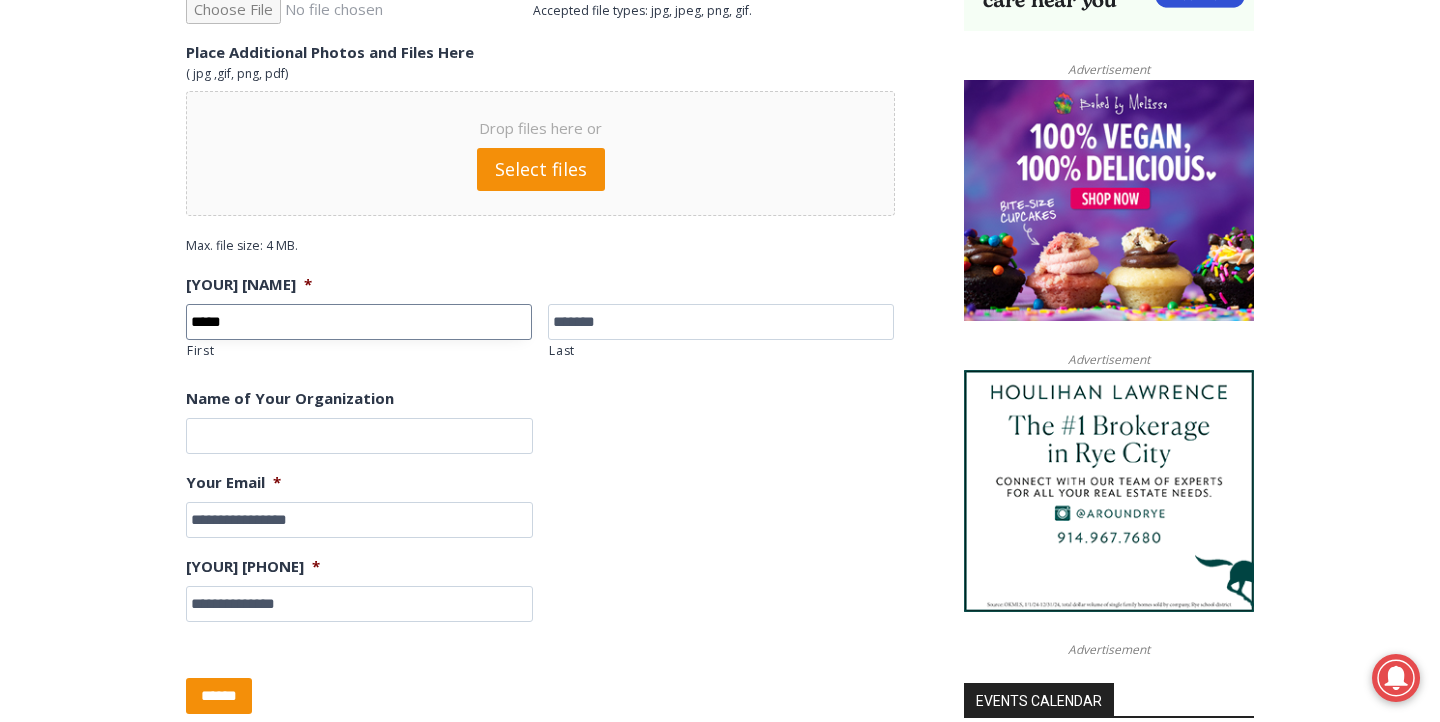 type on "****" 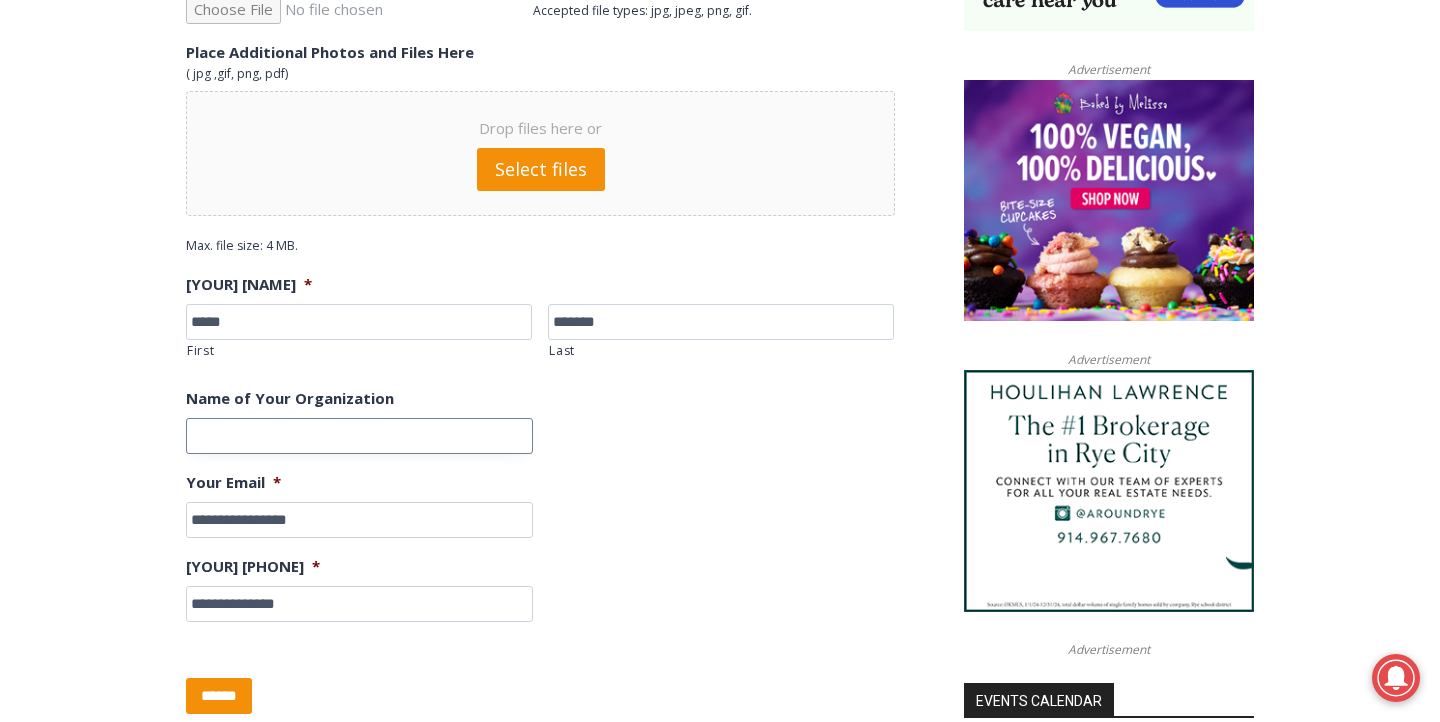 click on "Name of Your Organization" at bounding box center [359, 436] 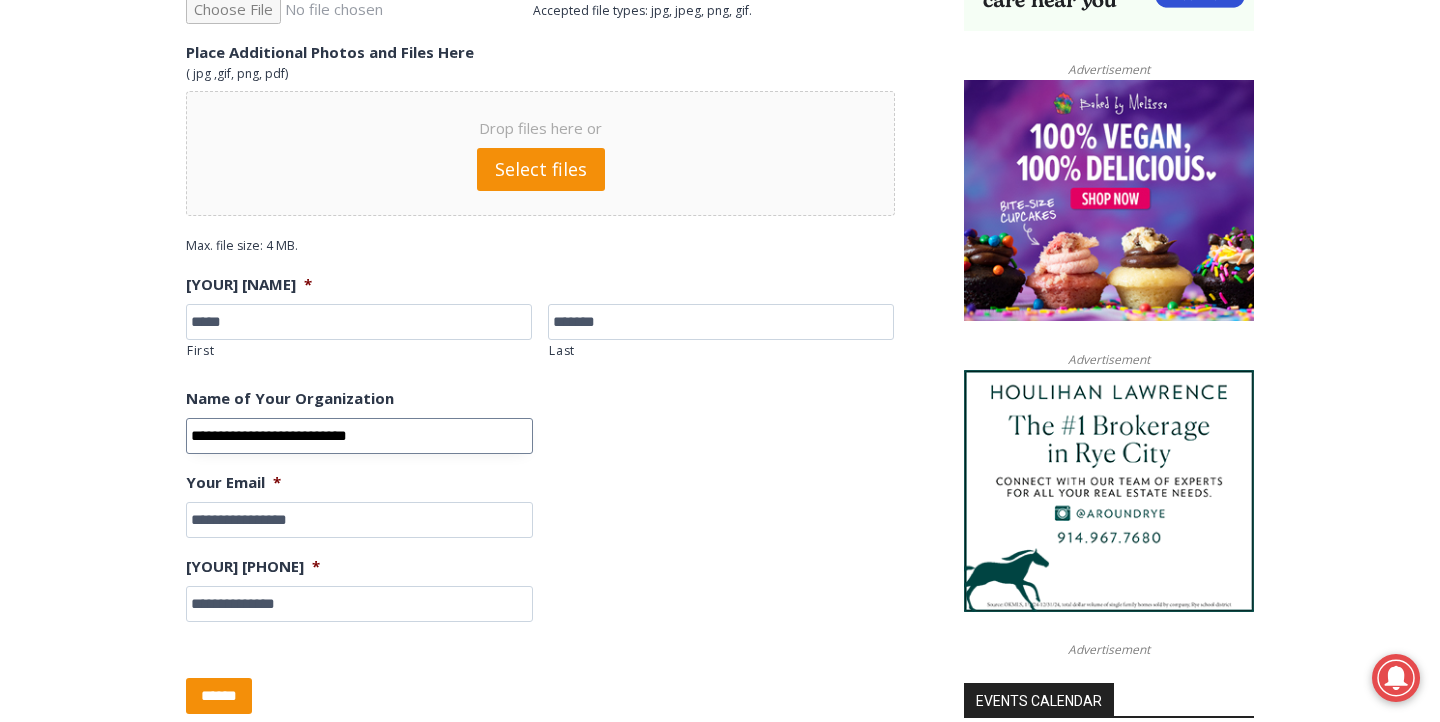 type on "**********" 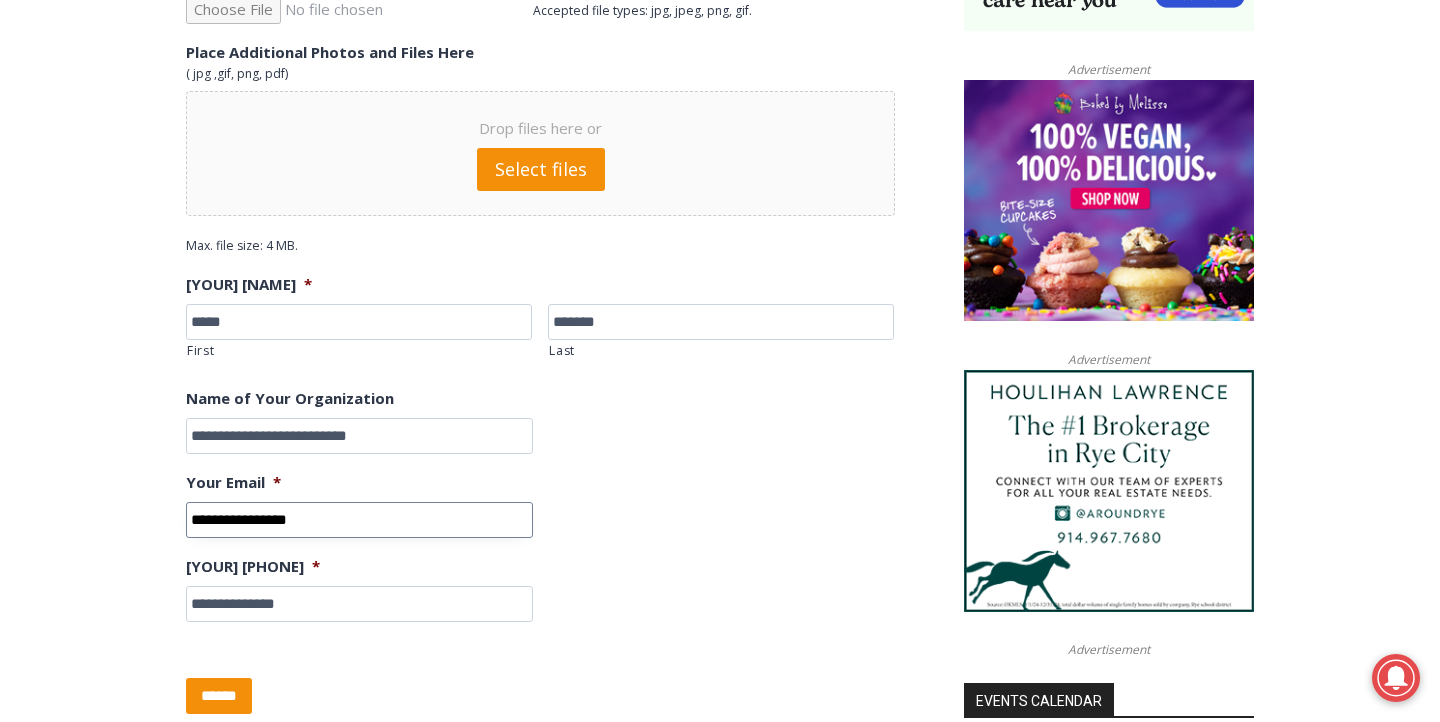 drag, startPoint x: 326, startPoint y: 516, endPoint x: 179, endPoint y: 516, distance: 147 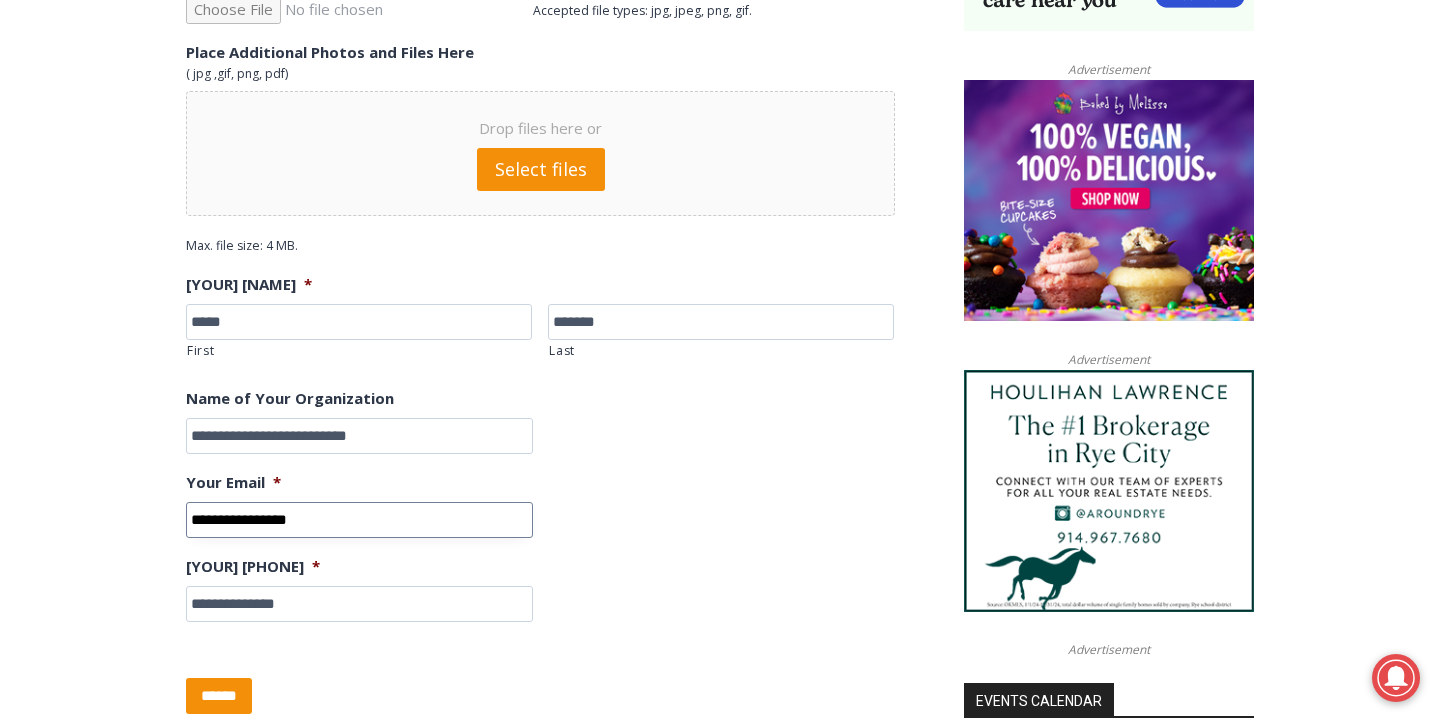 click on "**********" at bounding box center [720, 407] 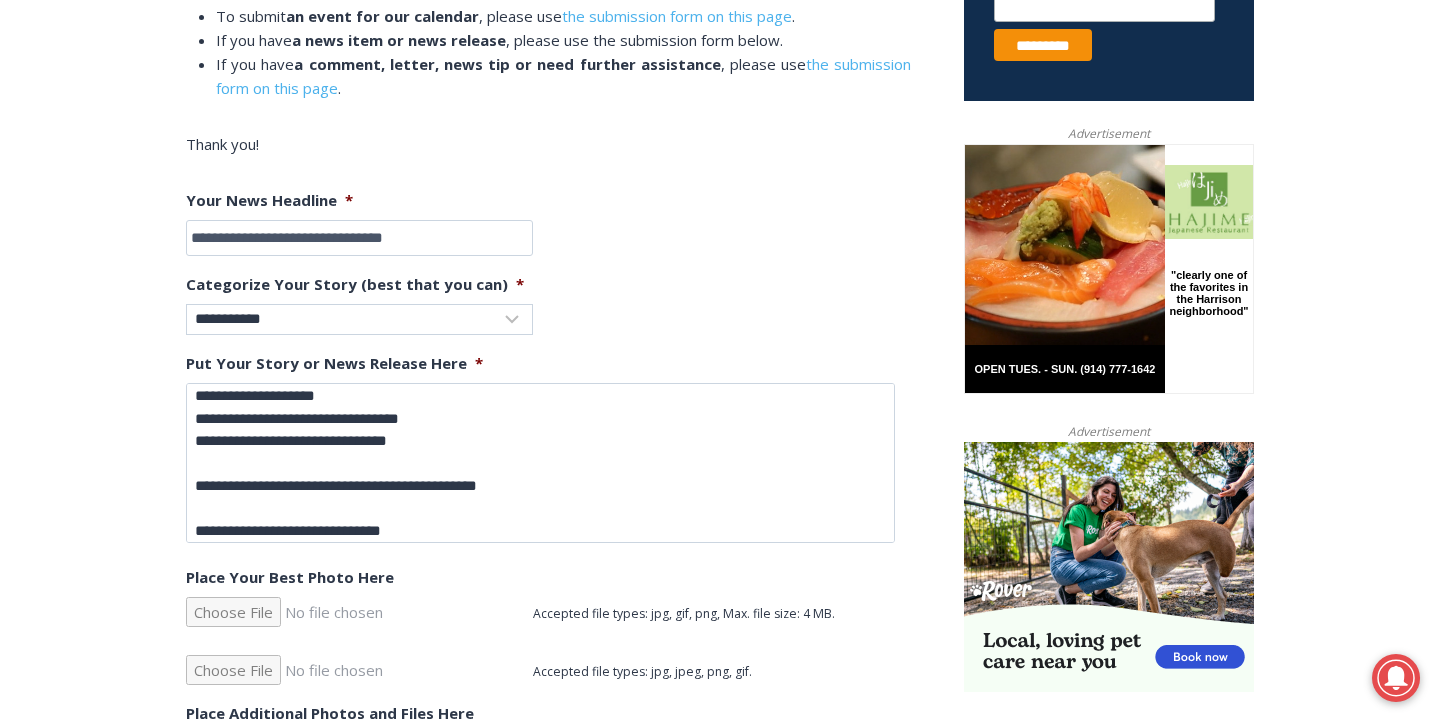scroll, scrollTop: 888, scrollLeft: 0, axis: vertical 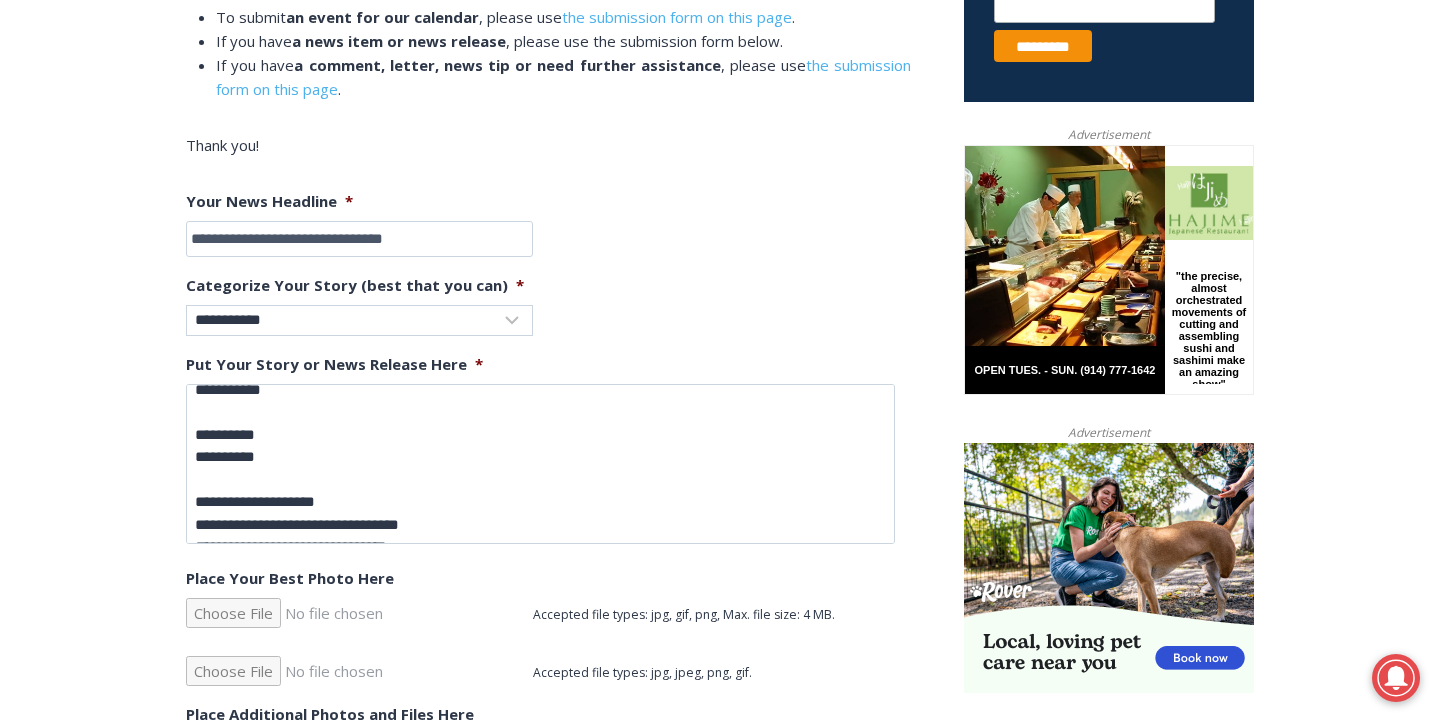 type on "**********" 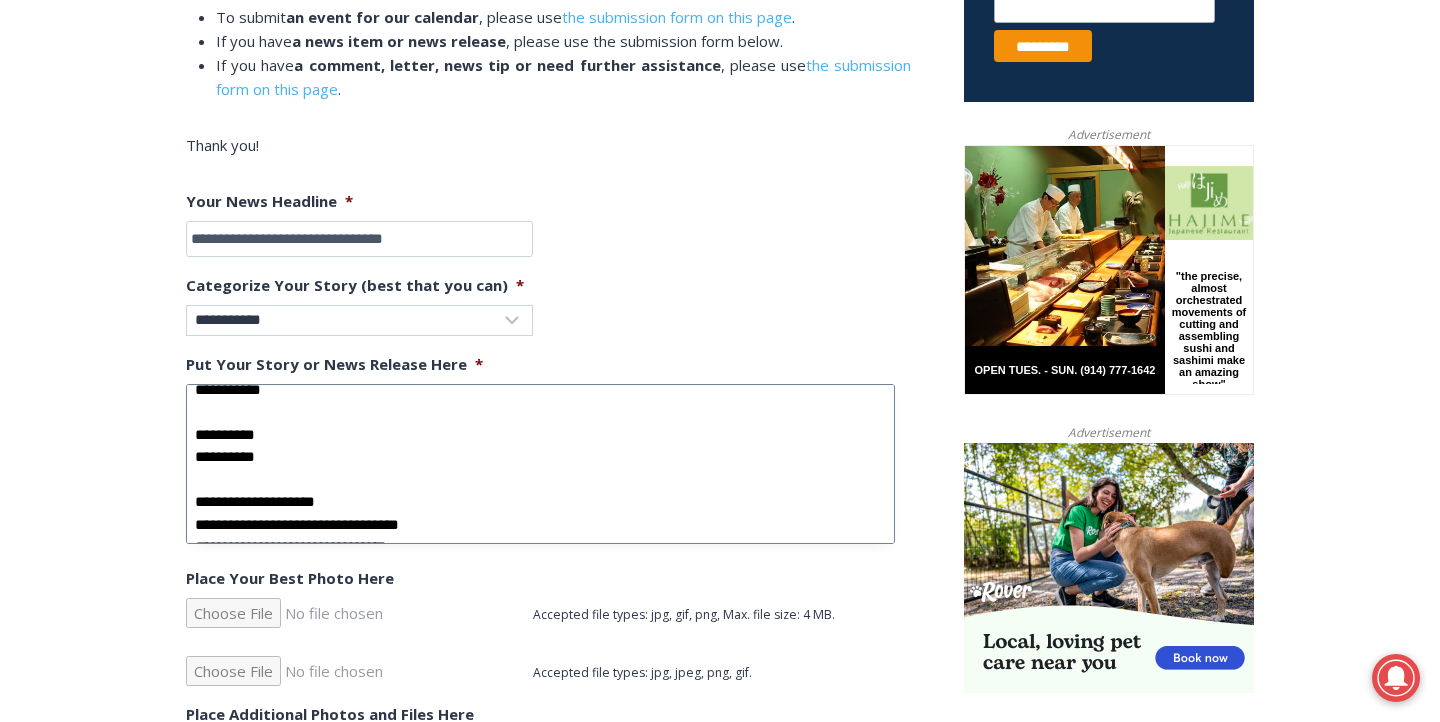 click on "**********" at bounding box center [540, 464] 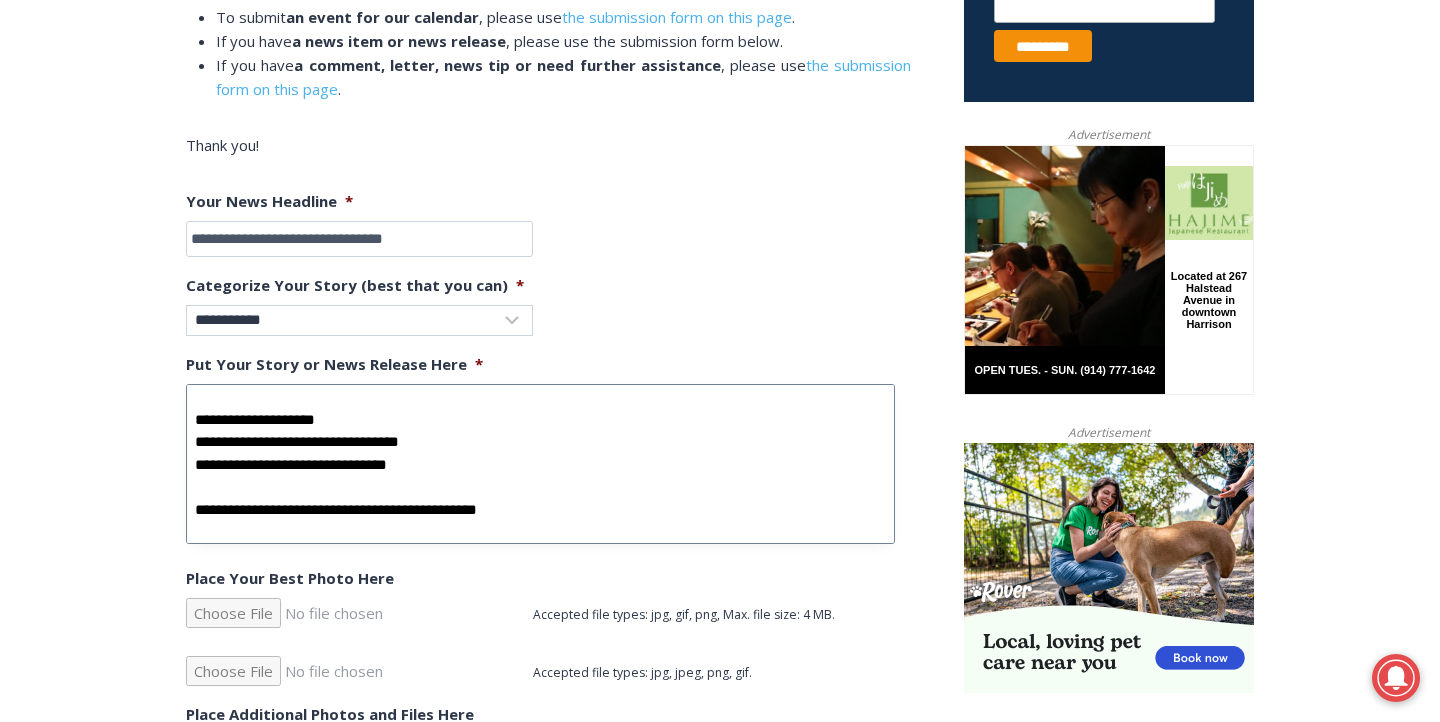 scroll, scrollTop: 191, scrollLeft: 0, axis: vertical 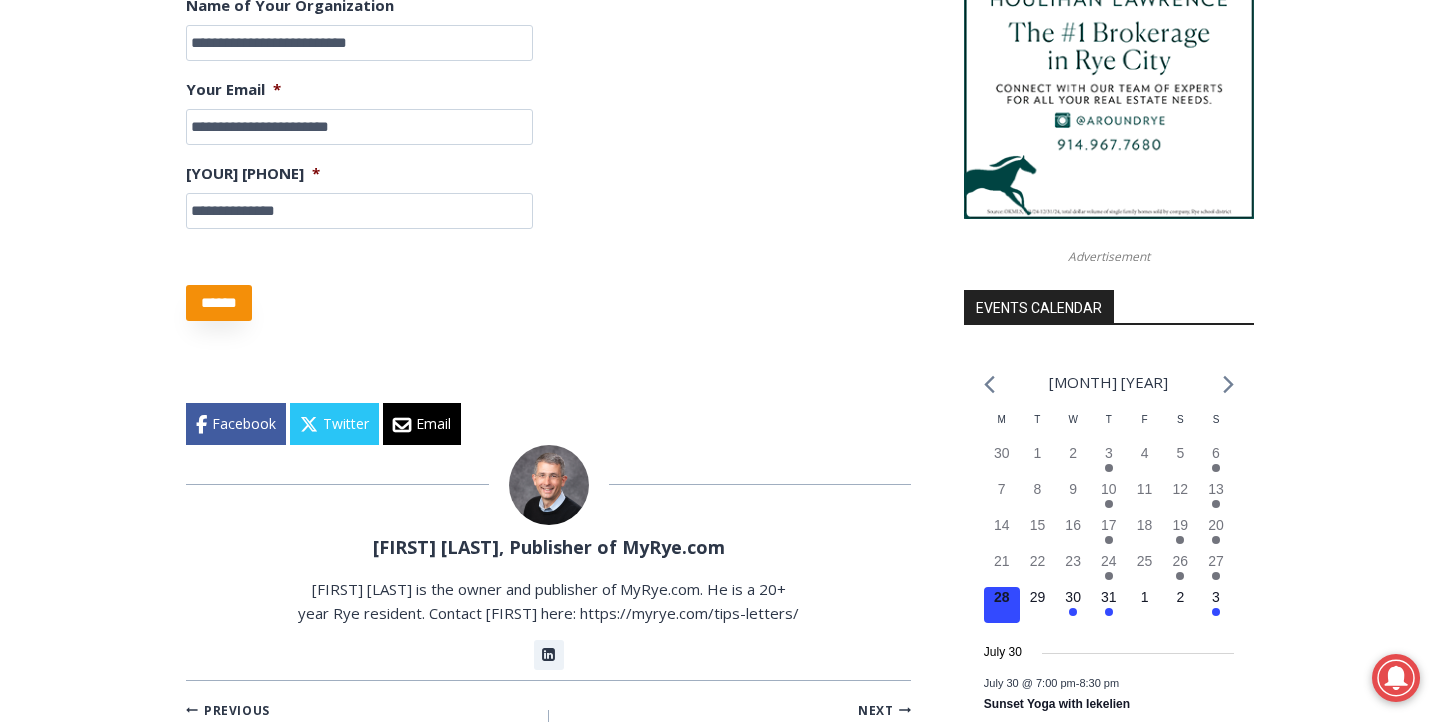 type on "**********" 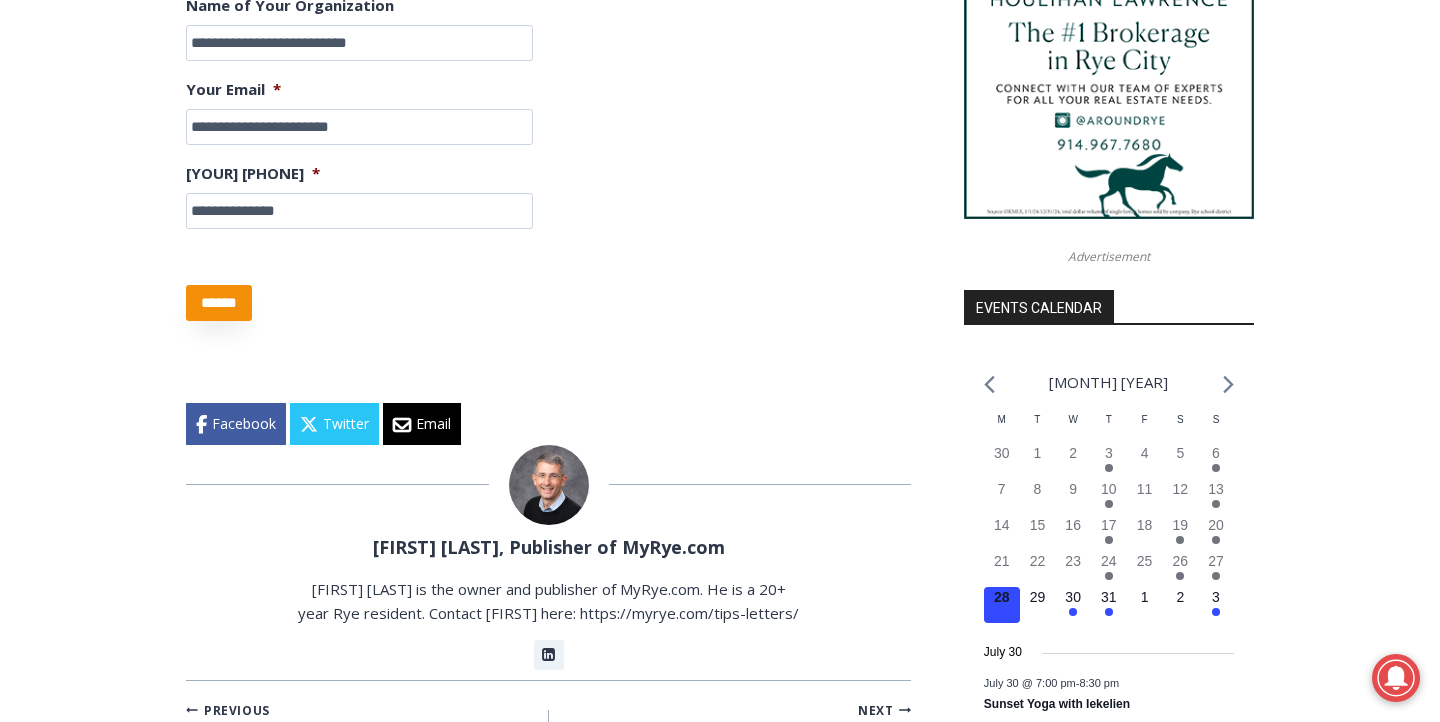 click on "******" at bounding box center [219, 303] 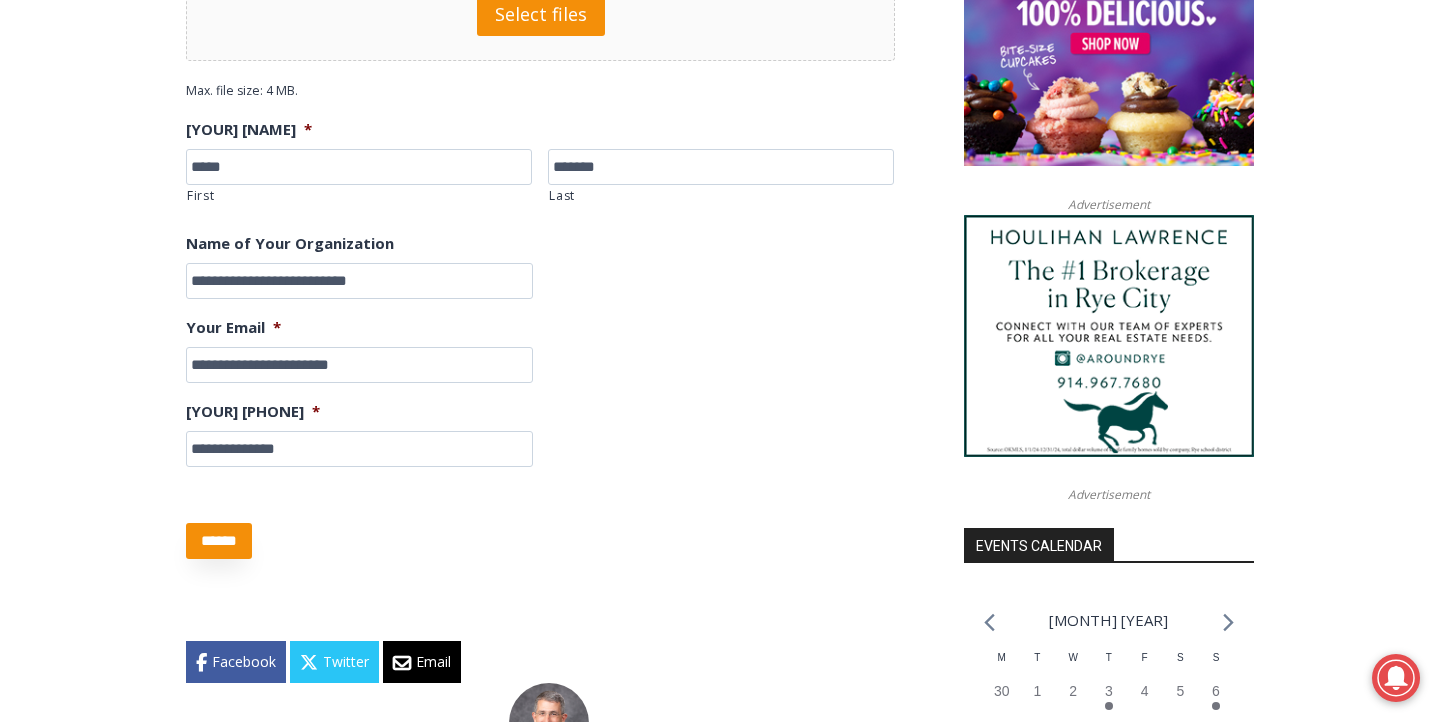 scroll, scrollTop: 1781, scrollLeft: 0, axis: vertical 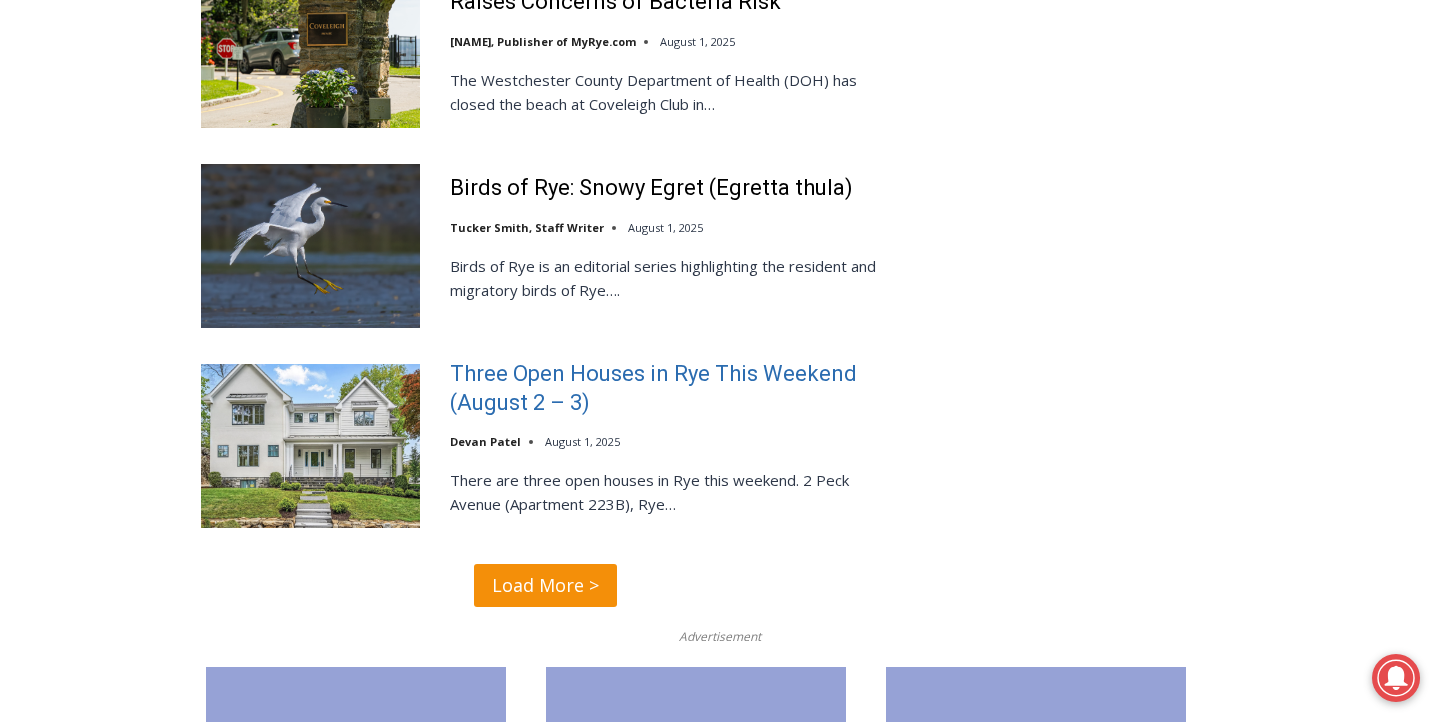 click on "Three Open Houses in Rye This Weekend (August 2 – 3)" at bounding box center (669, 388) 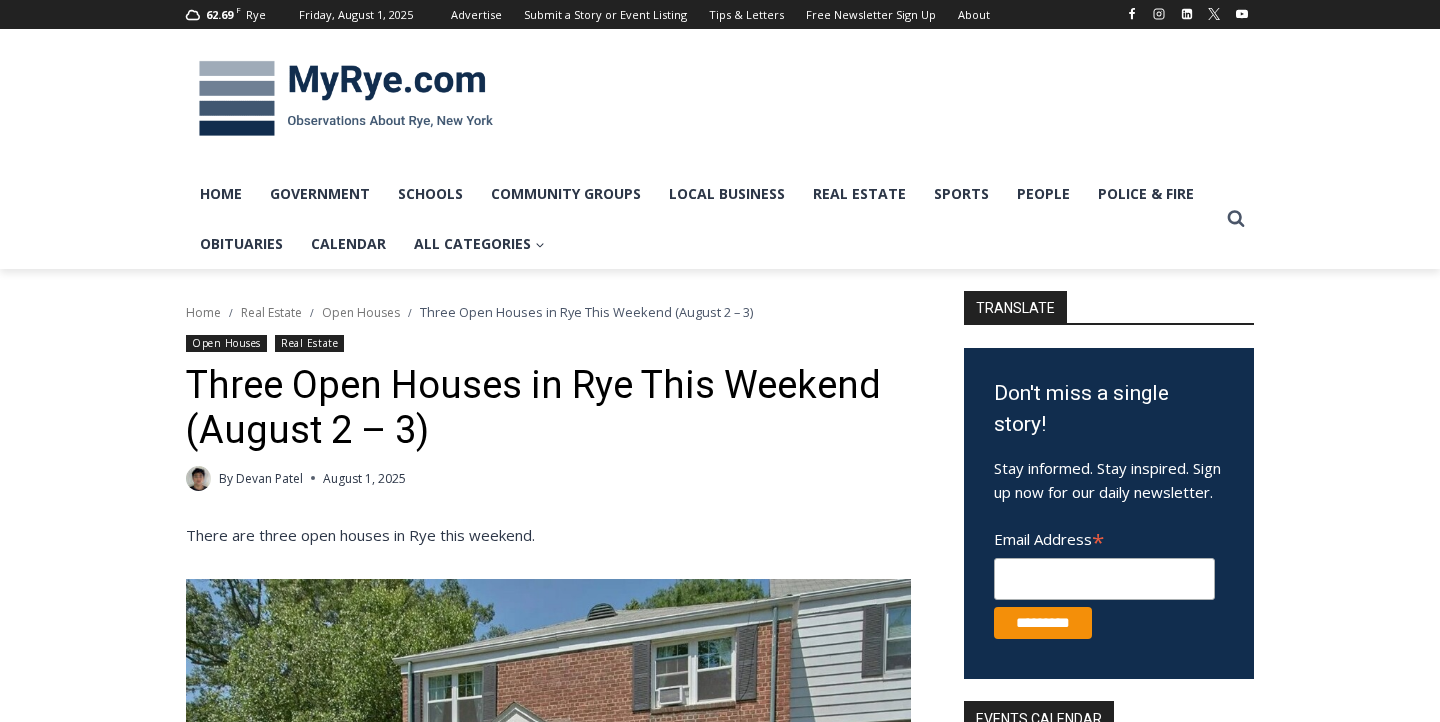 scroll, scrollTop: 0, scrollLeft: 0, axis: both 